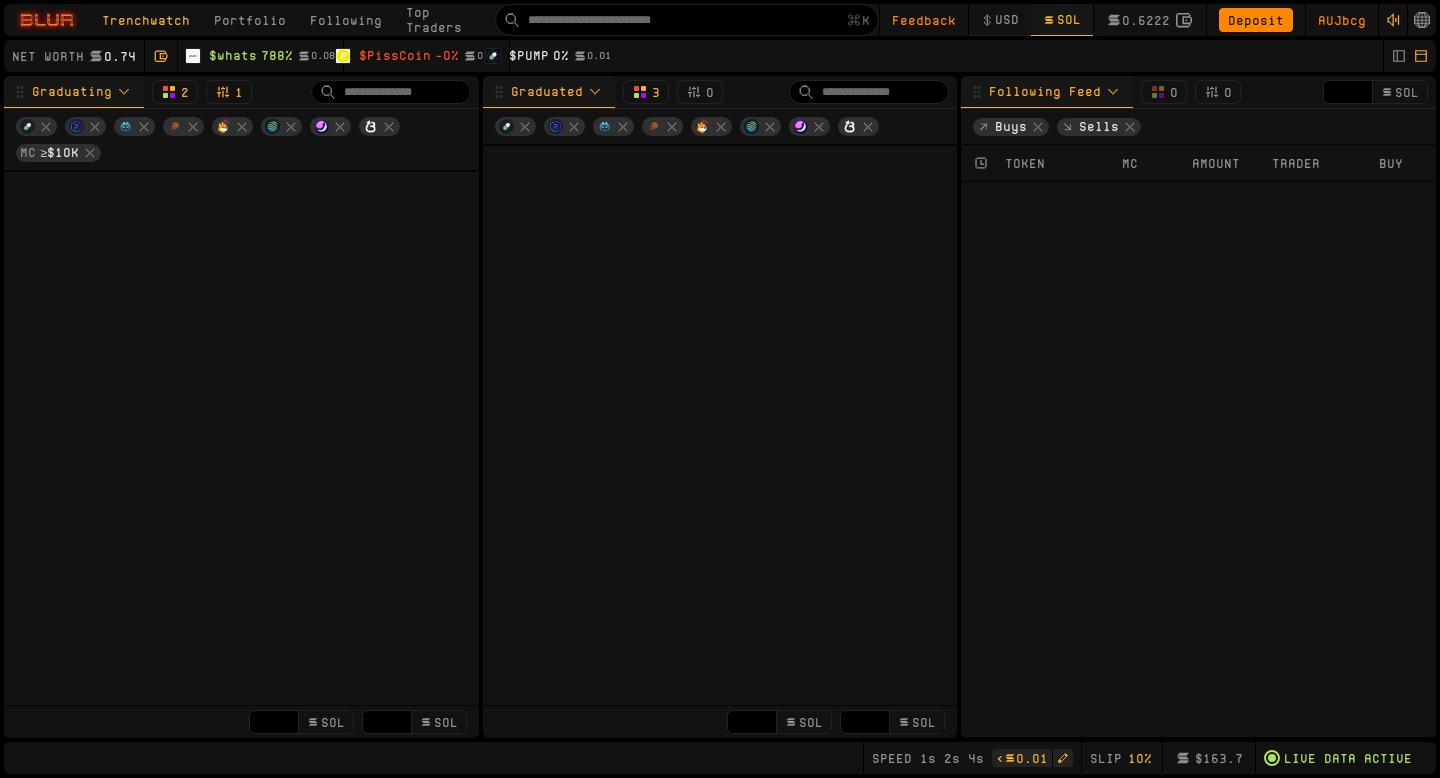 type 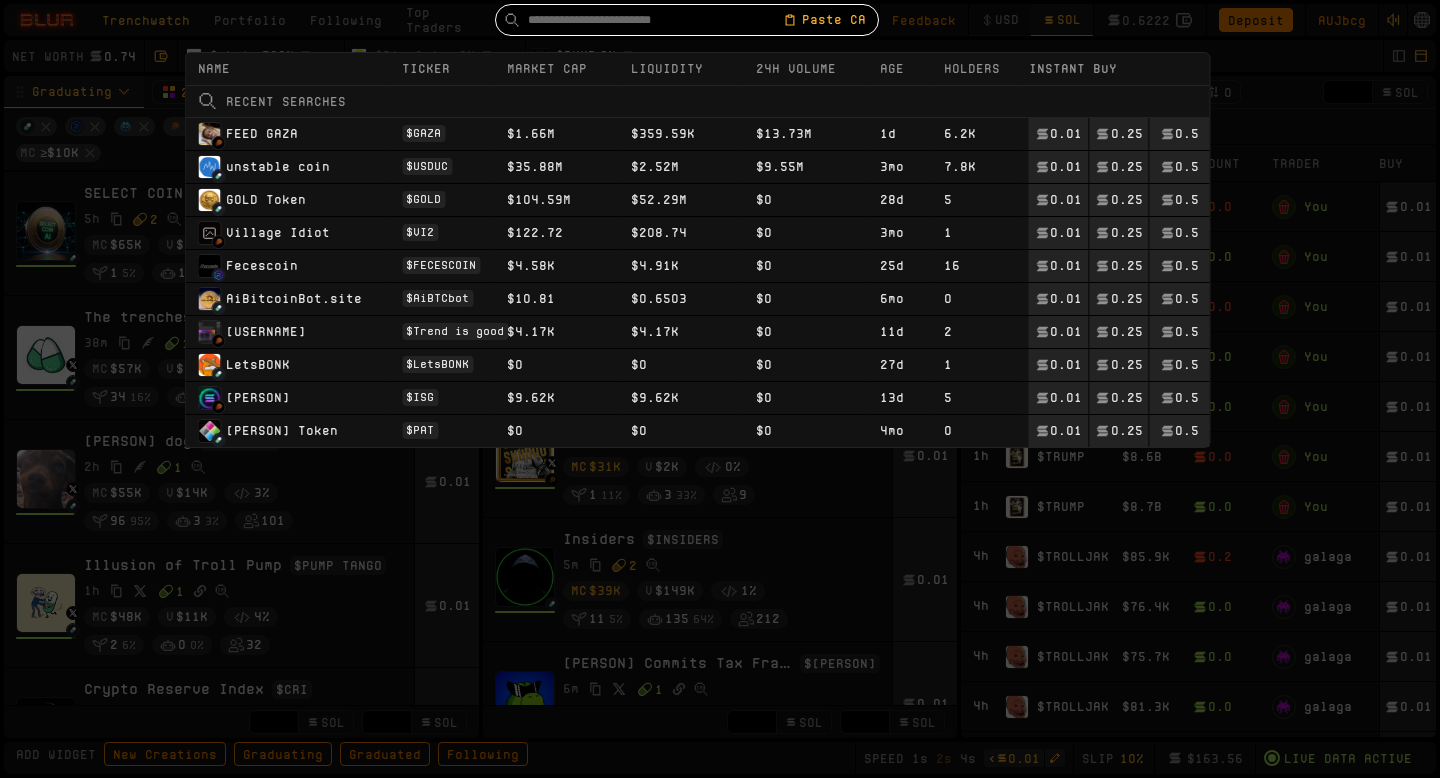click at bounding box center (655, 20) 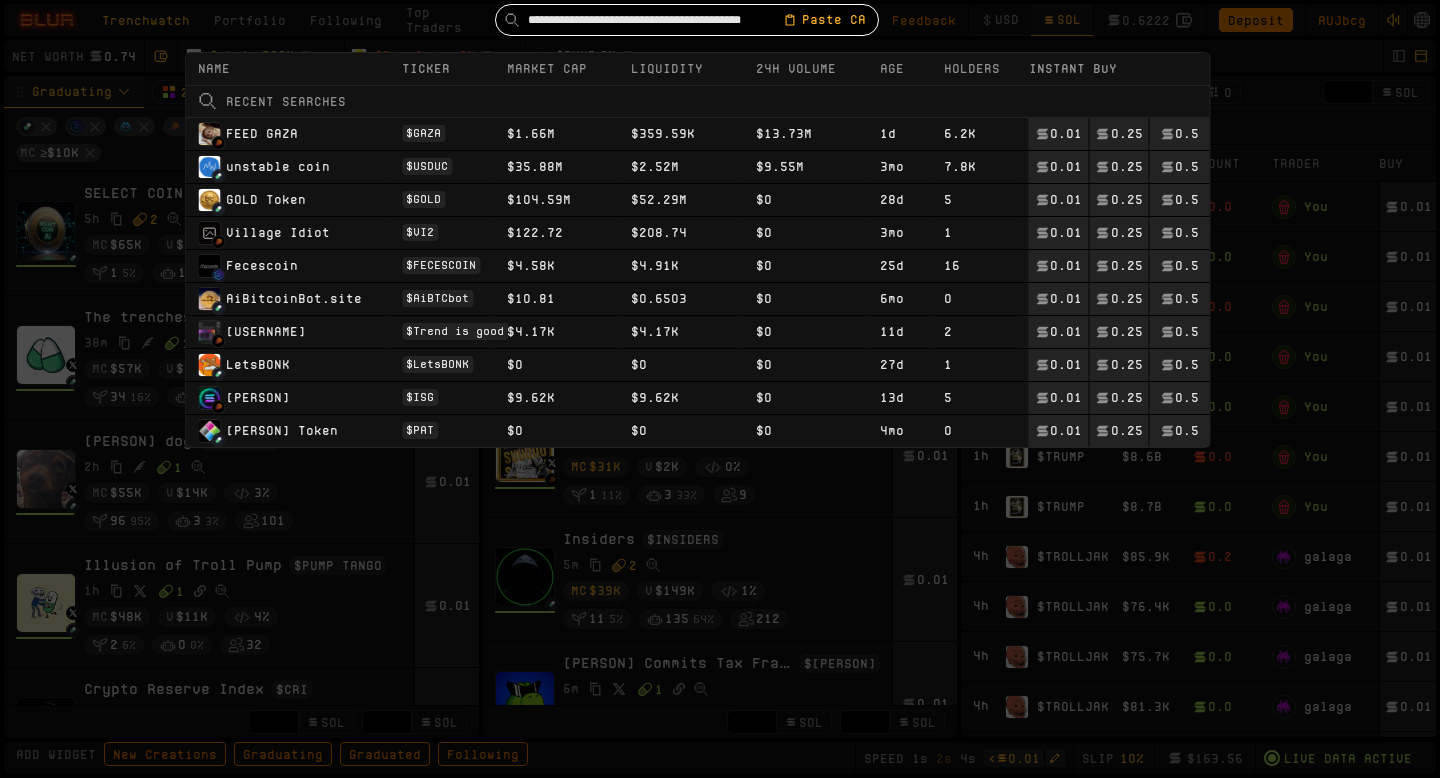 scroll, scrollTop: 0, scrollLeft: 16, axis: horizontal 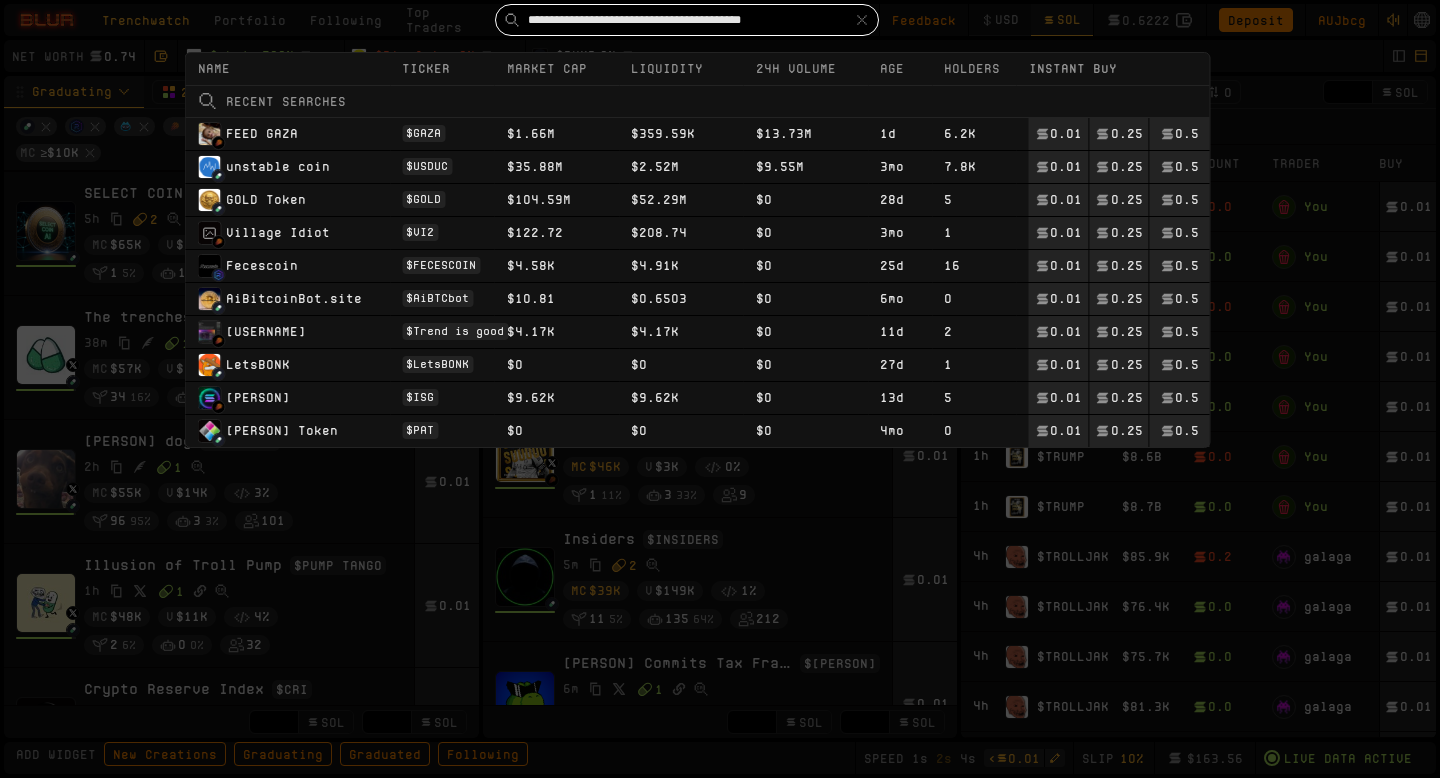 type on "**********" 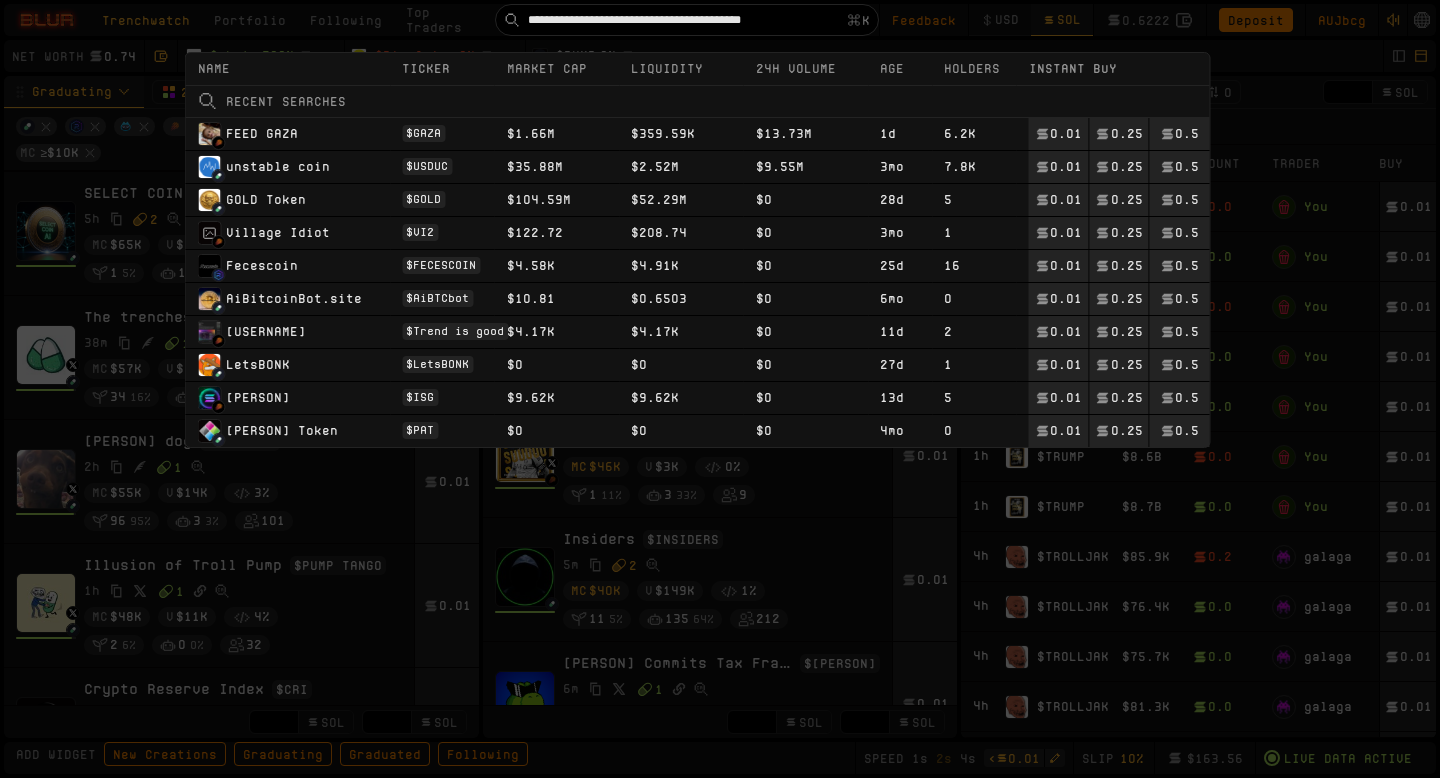 scroll, scrollTop: 0, scrollLeft: 0, axis: both 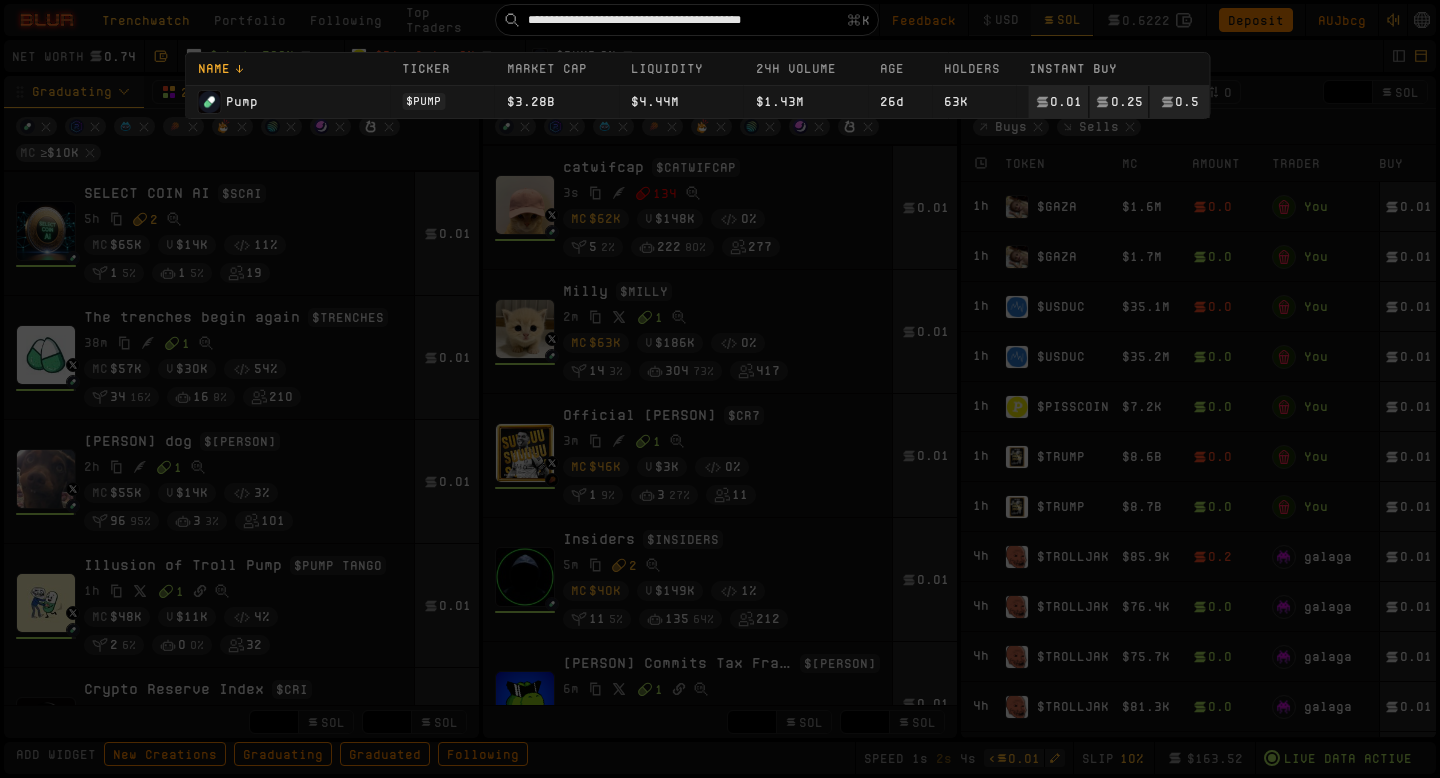 click on "$4.44M" at bounding box center [681, 101] 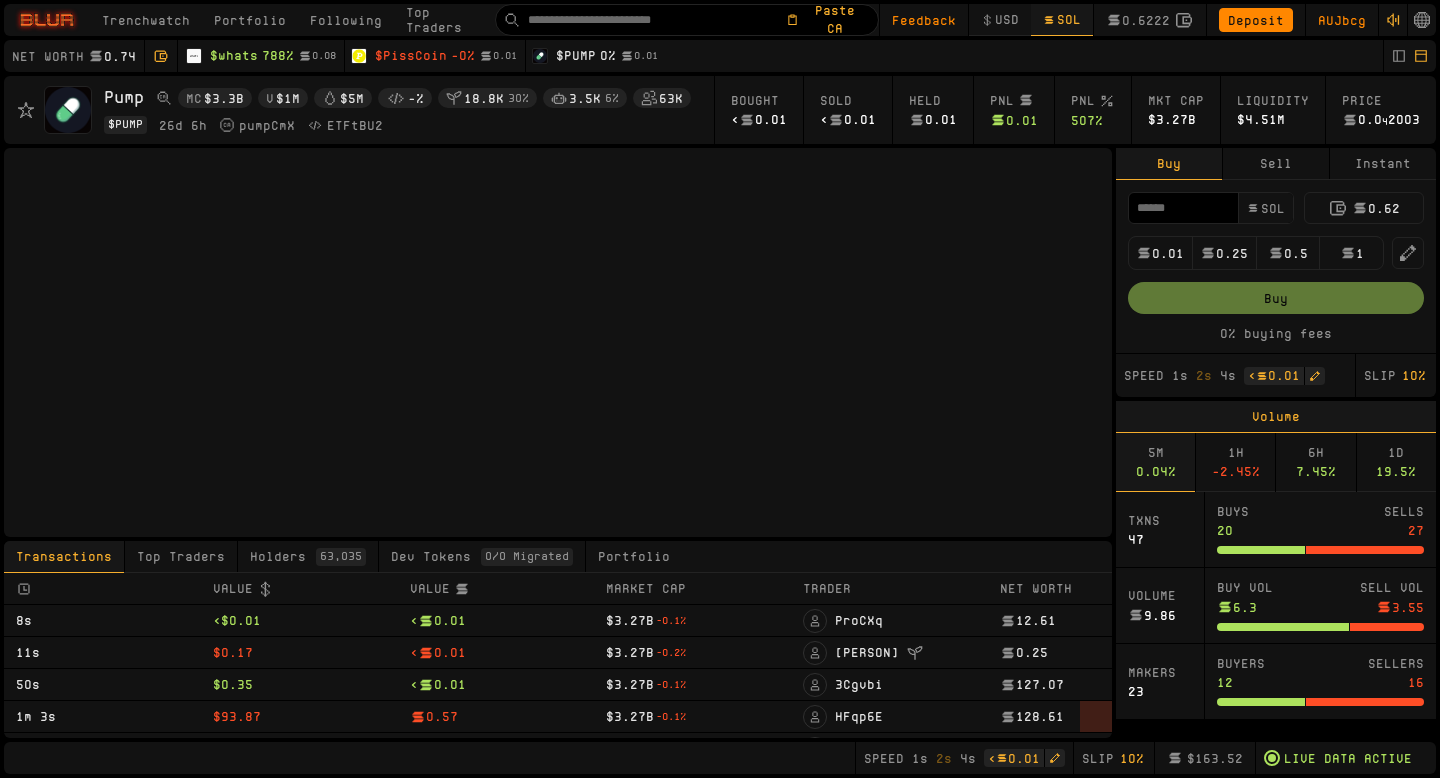 click on "Instant" at bounding box center (1383, 164) 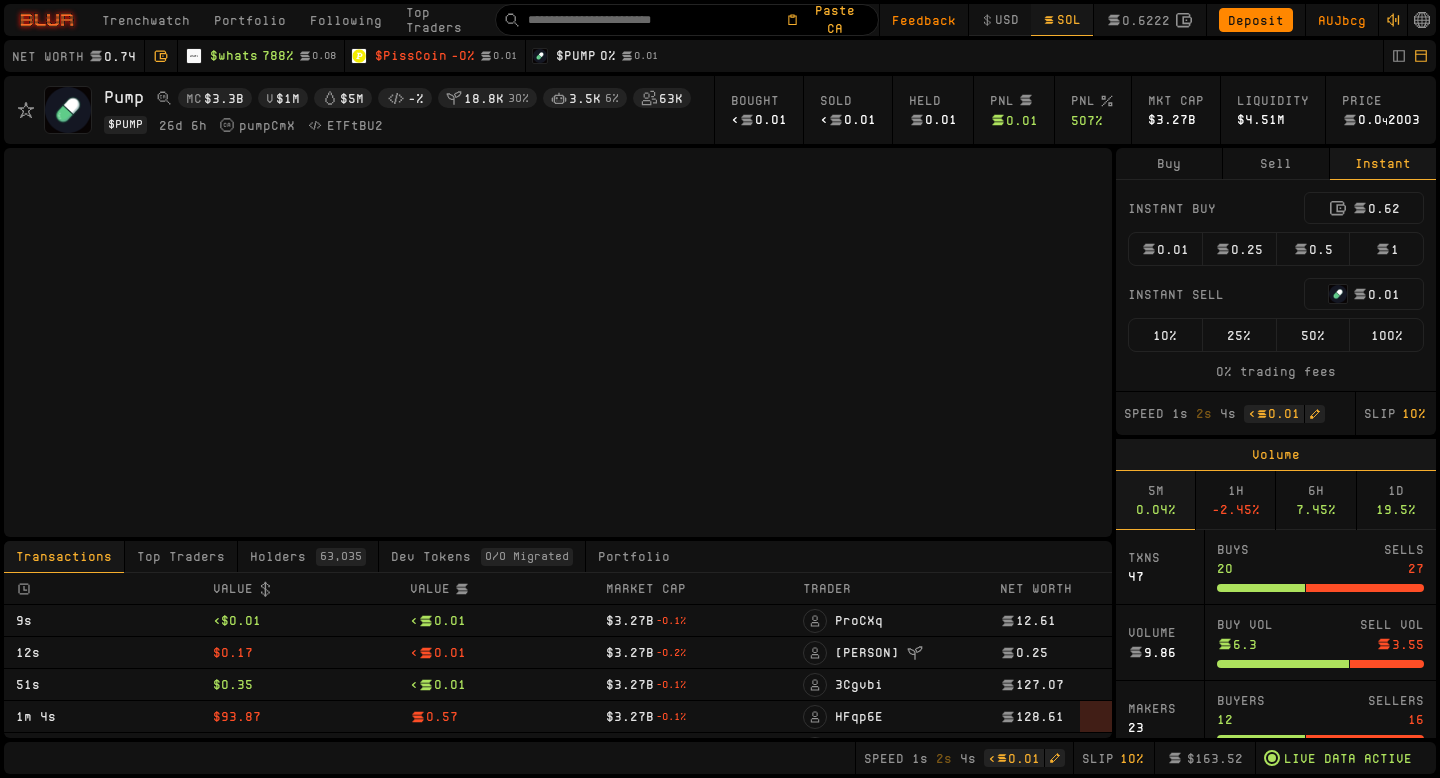 click on "Instant" at bounding box center [1383, 164] 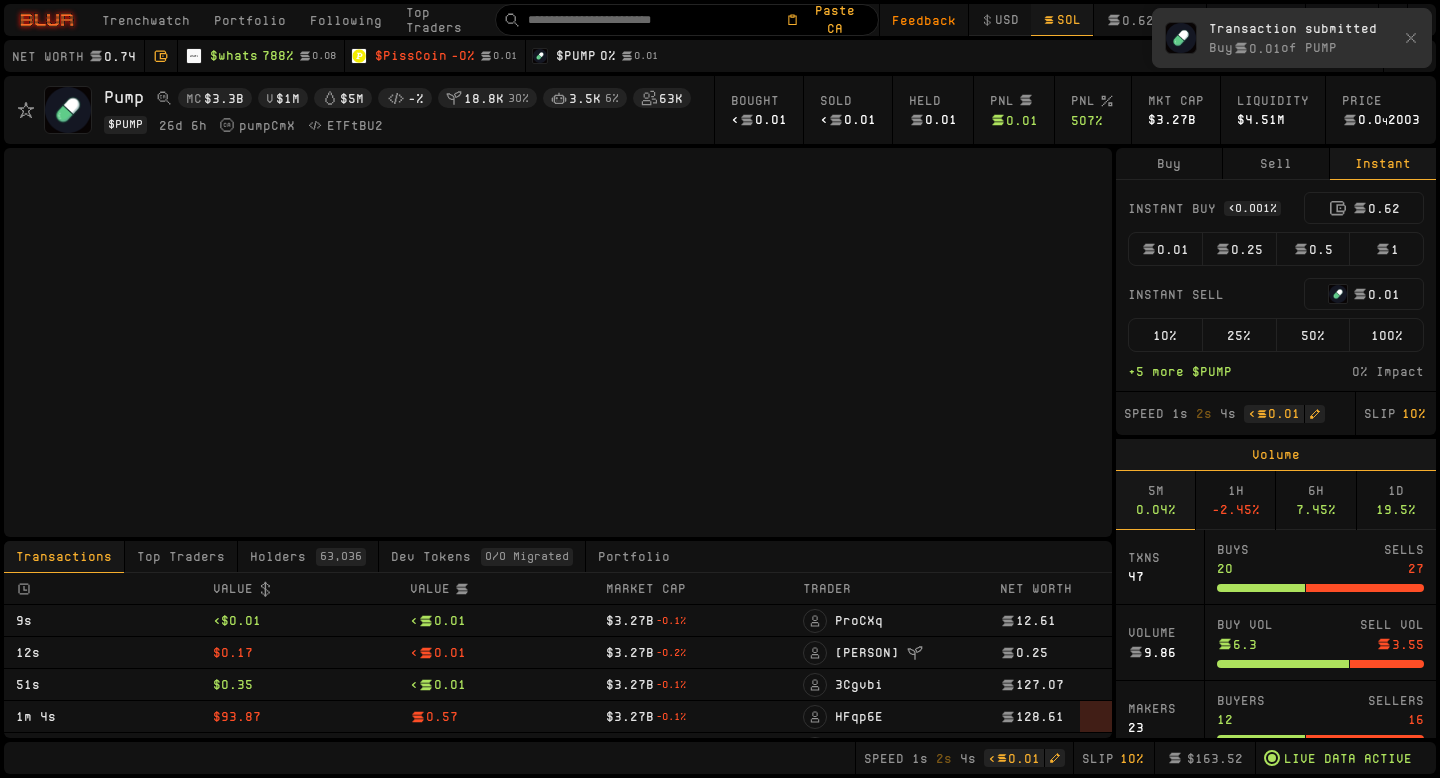 click on "0.01" at bounding box center (1165, 249) 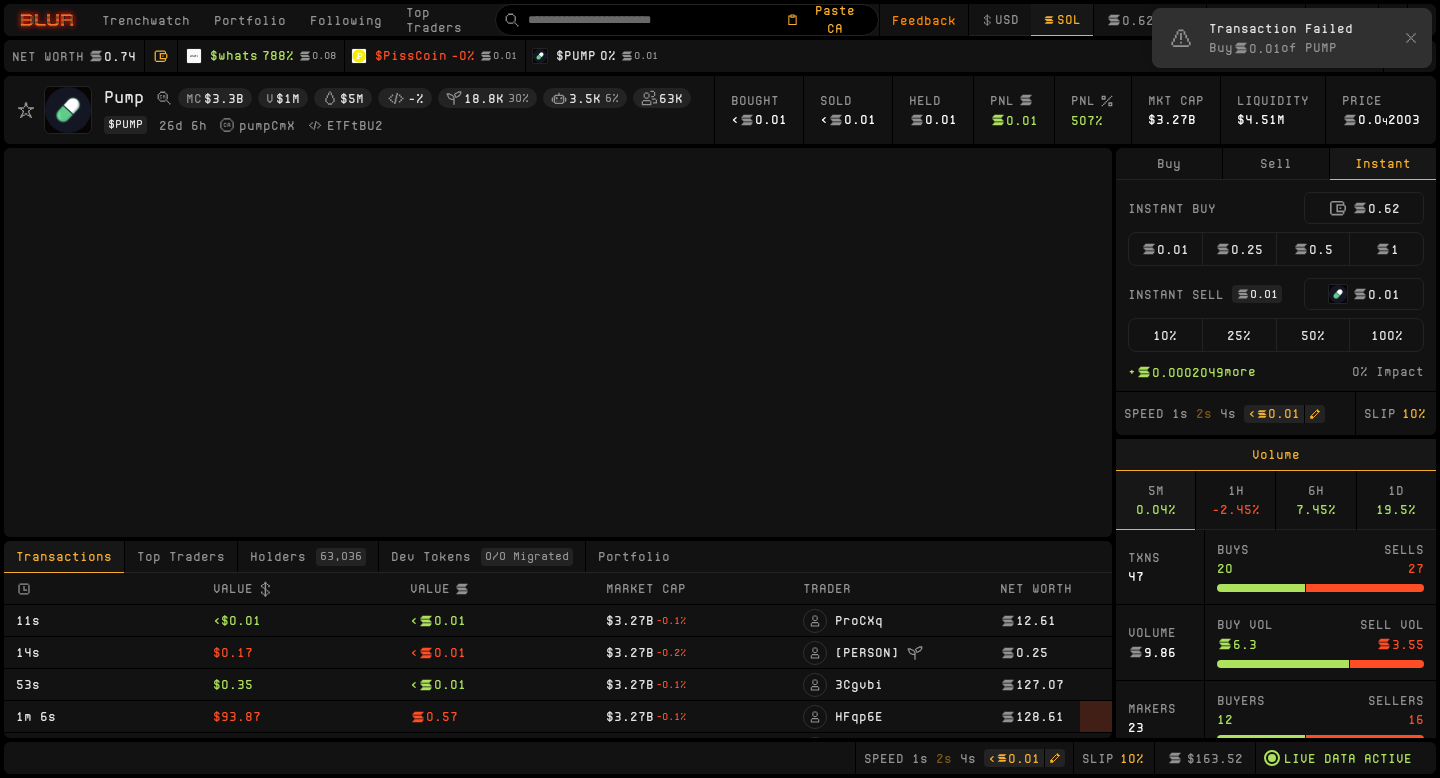 type 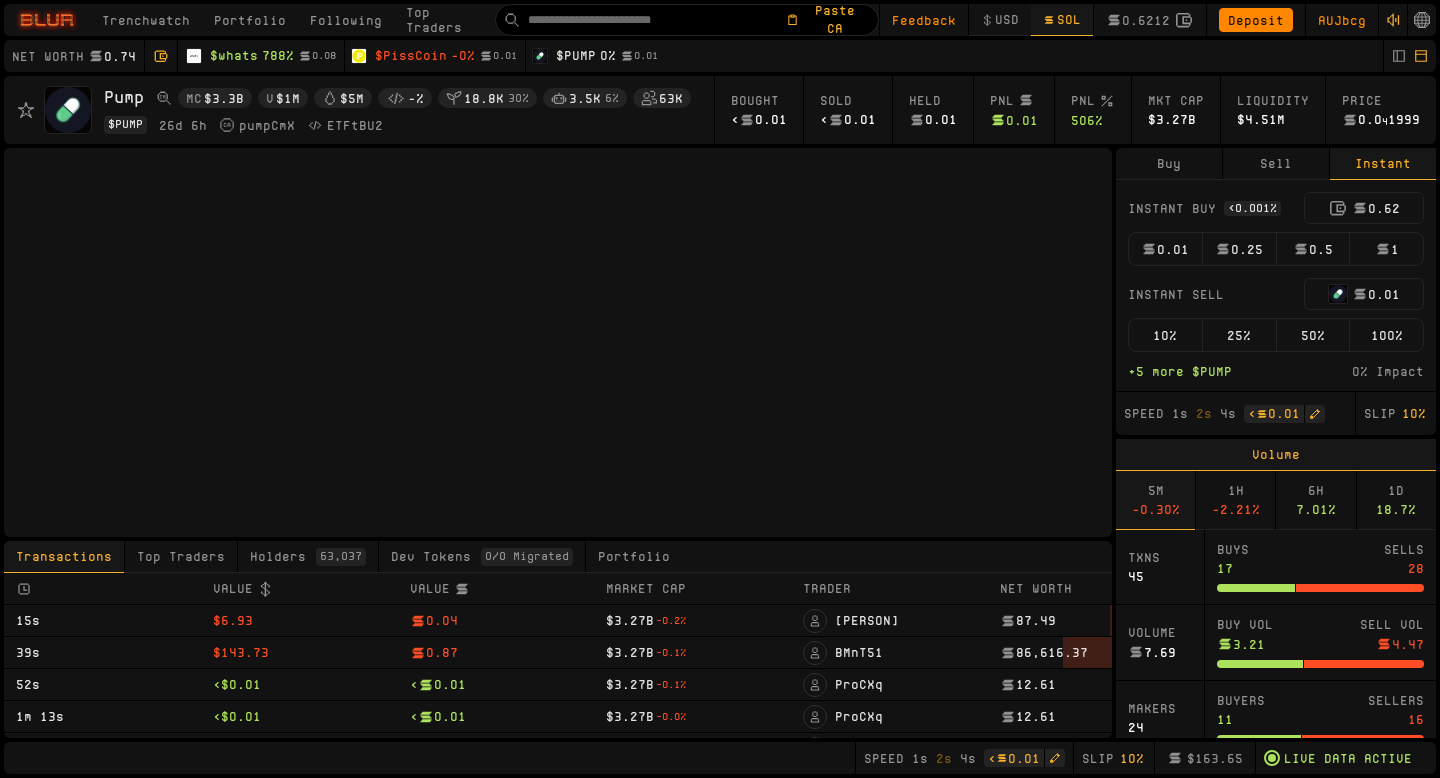 click on "0.01" at bounding box center [1165, 249] 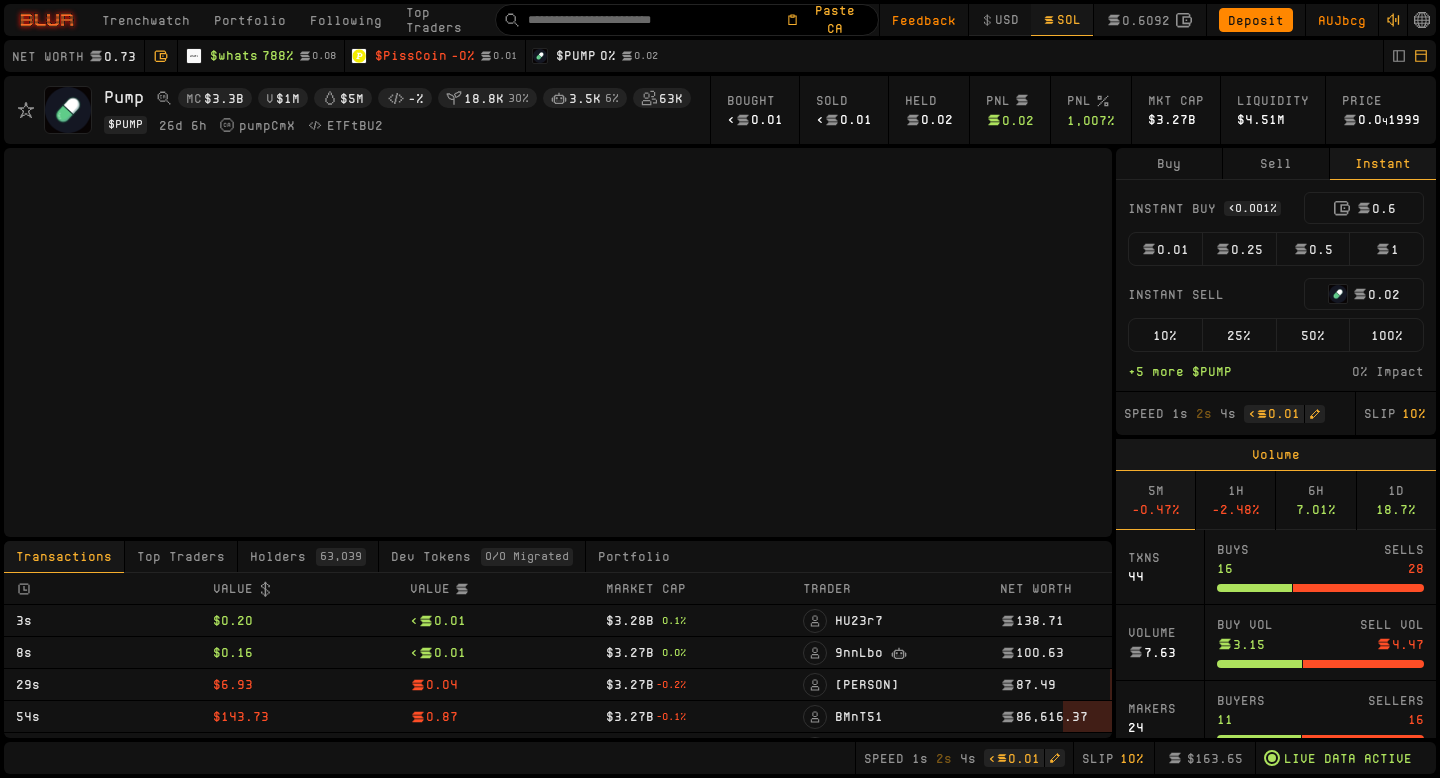 click on "0.01" at bounding box center (1165, 249) 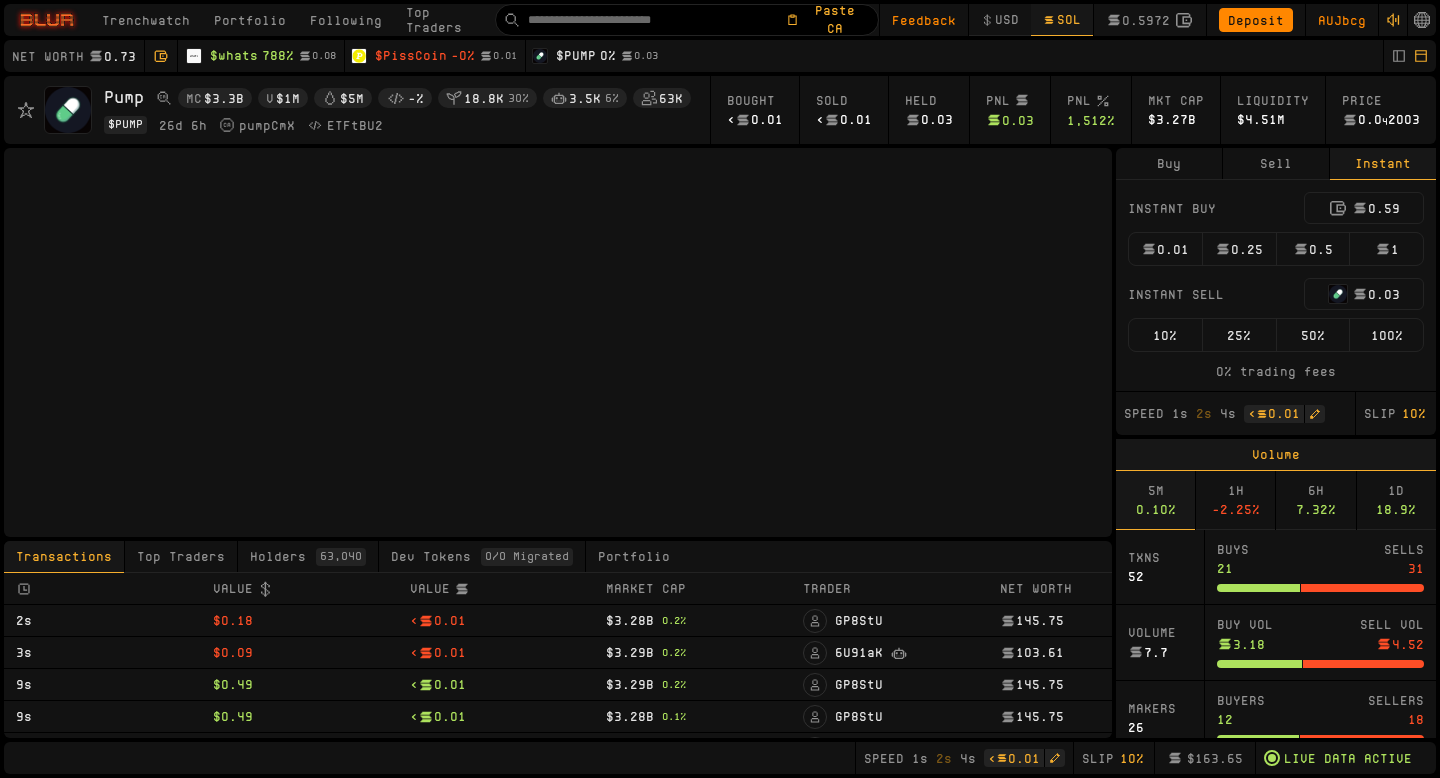 click on "0.03" at bounding box center (639, 56) 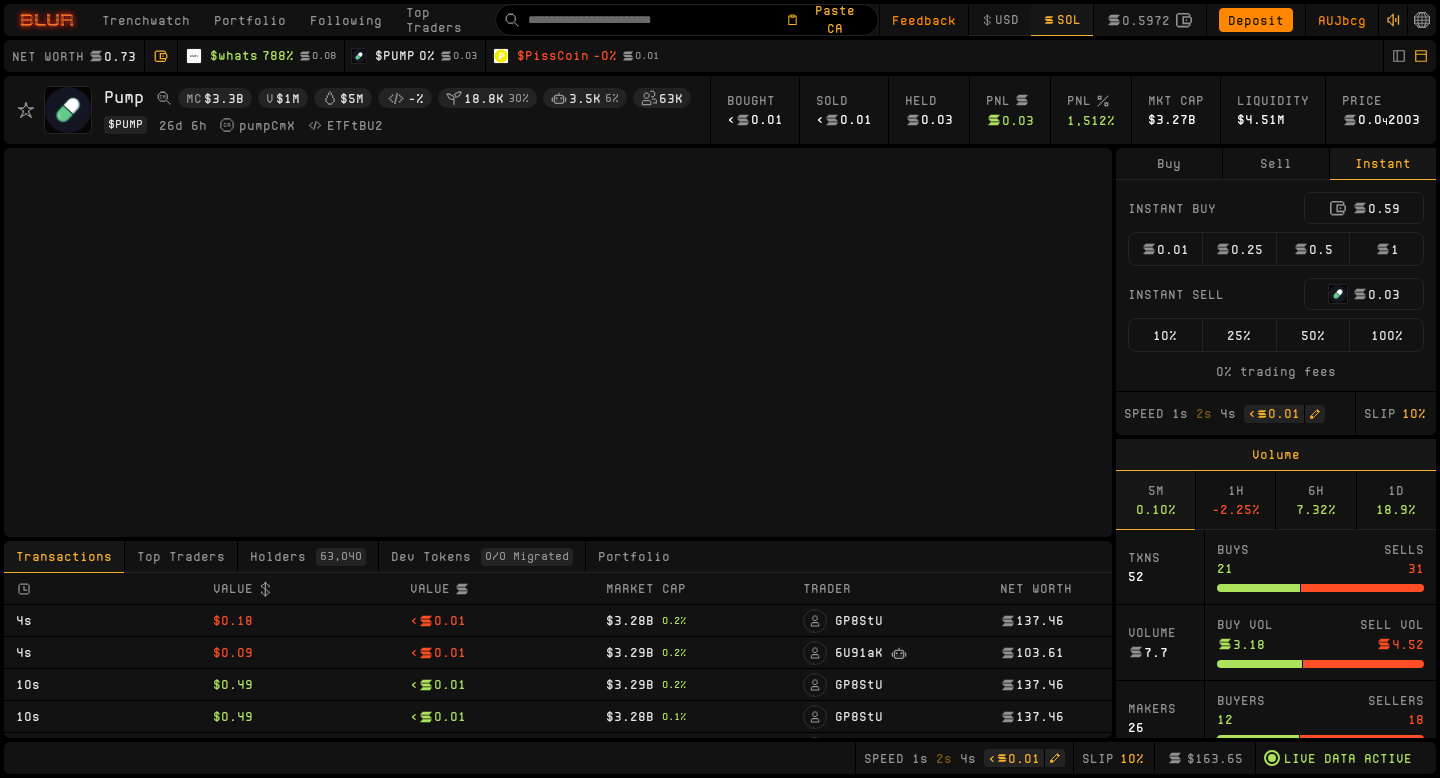 click on "$ PUMP" at bounding box center (395, 56) 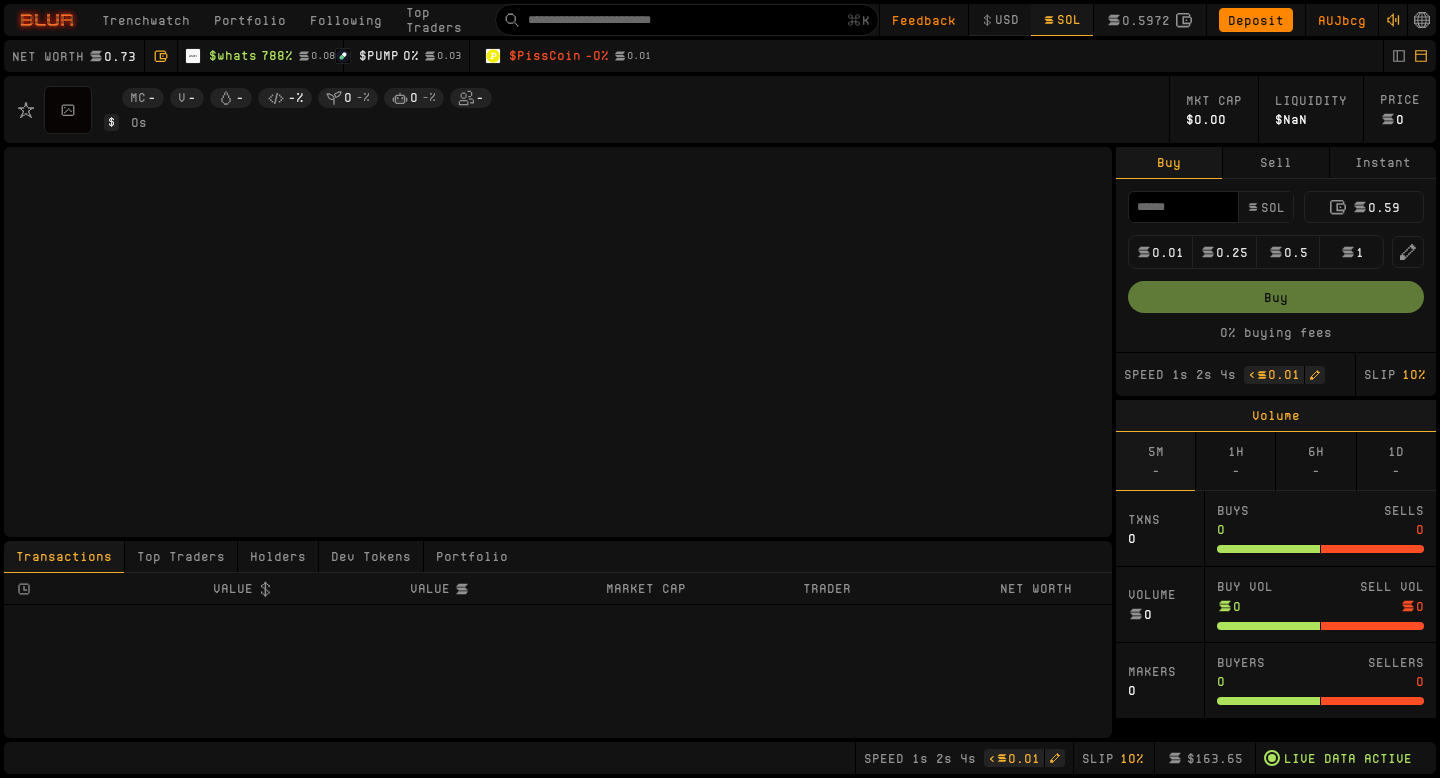 scroll, scrollTop: 0, scrollLeft: 0, axis: both 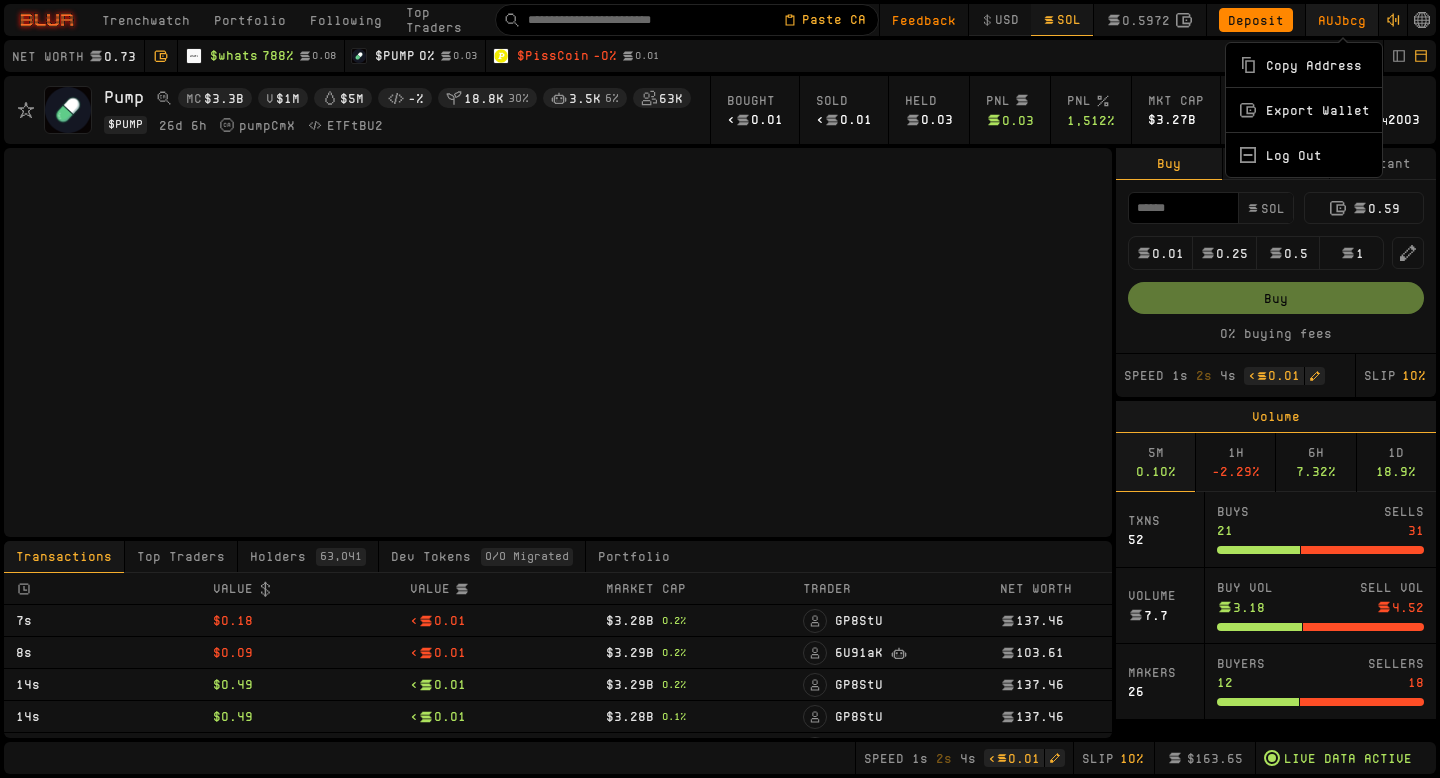 click on "AUJbcg" at bounding box center (1342, 20) 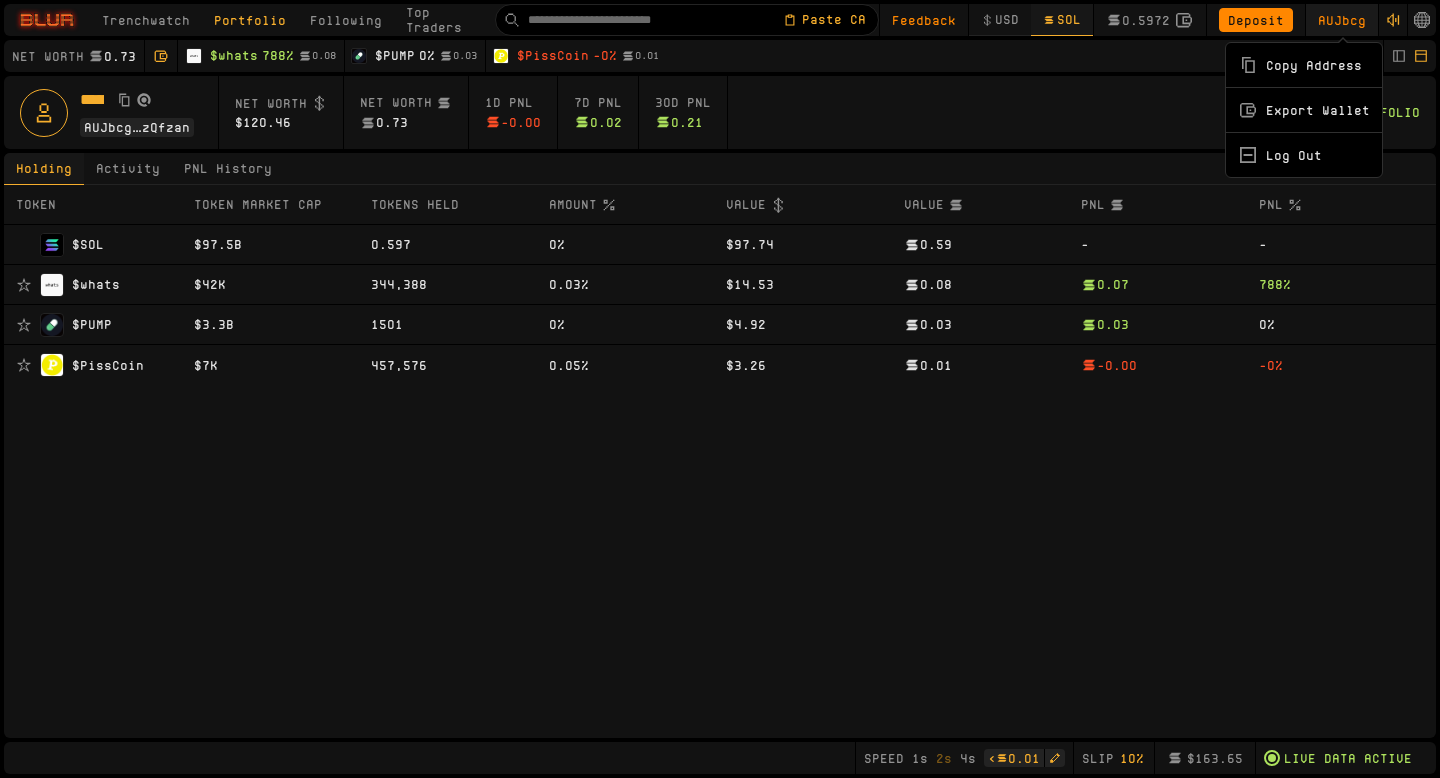 click on "Copy Address" at bounding box center (1304, 65) 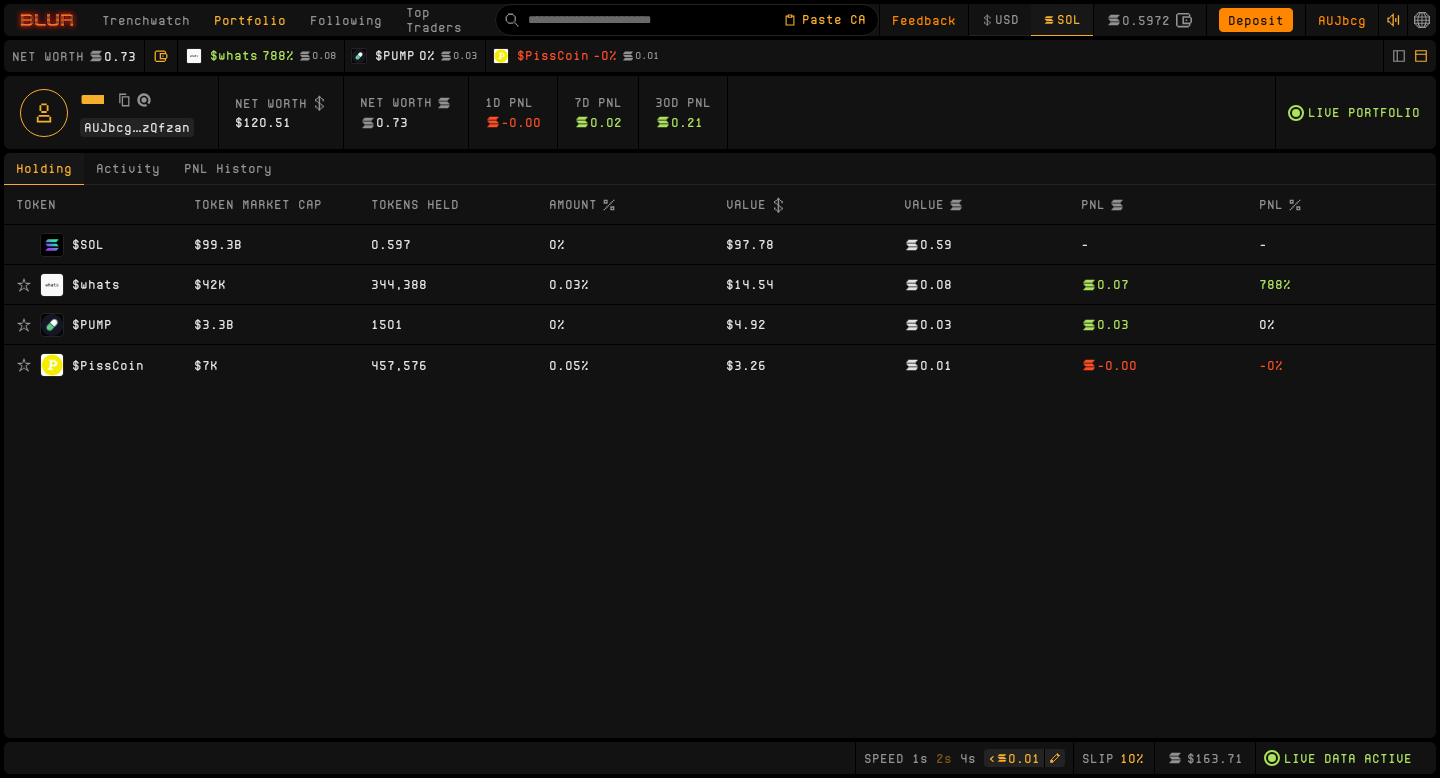 click on "$ PUMP" at bounding box center (395, 56) 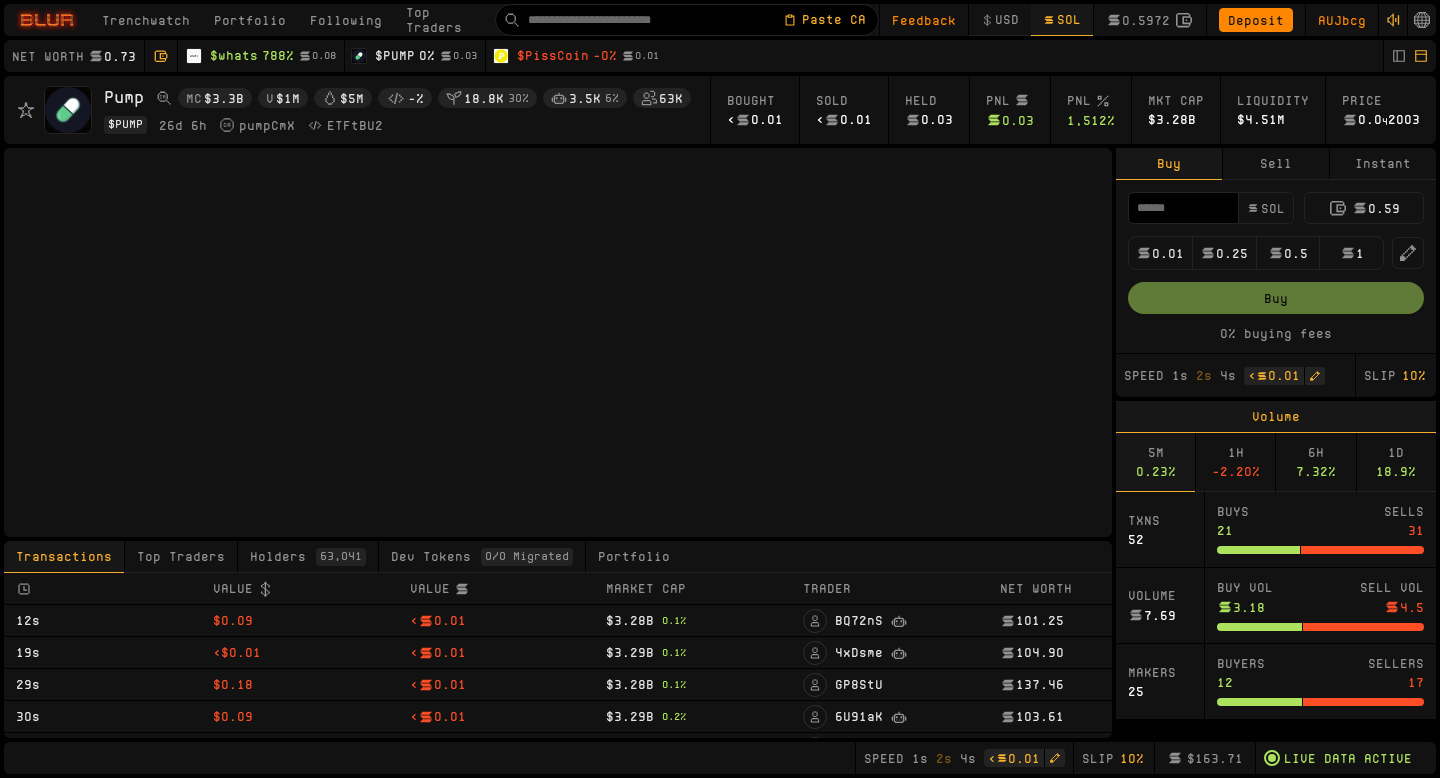 click on "Pump MC Market Cap $3.3B V Volume $1M Liquidity $5M Dev Holdings -% Fresh Wallets 18.8K 30% Trading Bot Wallets 3.5K 6% Holders 63K $ [COIN] 26d 6h [USERNAME] [USERNAME] Bought < 0.01 Sold < 0.01 Held 0.03 PNL 0.03 PNL 1,512% Mkt Cap $3.28B Liquidity $4.51M Price 0.0 4 2003 Transactions Top Traders Holders 63,041 Dev Tokens 0/0 Migrated Portfolio Value Value Market Cap Trader Net Worth 12s $0.09 < 0.01 $3.28B  0.1% [USERNAME] 101.25 19s < $0.01 < 0.01 $3.29B  0.1% [USERNAME] 104.90 29s $0.18 < 0.01 $3.28B  0.1% [USERNAME] 137.46 30s $0.09 < 0.01 $3.29B  0.2% [USERNAME] 103.61 36s $0.49 < 0.01 $3.29B  0.2% [USERNAME] 137.46 36s $0.49 < 0.01 $3.28B  0.1% [USERNAME] 137.46 38s $0.41 < 0.01 $3.28B  0.1% [USERNAME] 127.44 40s $2.08 0.01 $3.28B  0.1% [USERNAME] 128.38 40s $0.61 < 0.01 $3.28B -0.1% [USERNAME] 128.38 40s $3.72 0.02 $3.28B  0.0% [USERNAME] 0.32 Buy Sell Instant SOL 0.59 0.01 0.25 0.5 1 Buy 0% buying fees Speed 1s 2s 4s < 0.01 Slip 10% Volume 5M 0.23% 1H -2.20% 6H 7.32% 1D 18.9% Txns 52 Buys 21 Sells 31 Volume 7.69 Buy Vol 3.18 4.5" at bounding box center [720, 407] 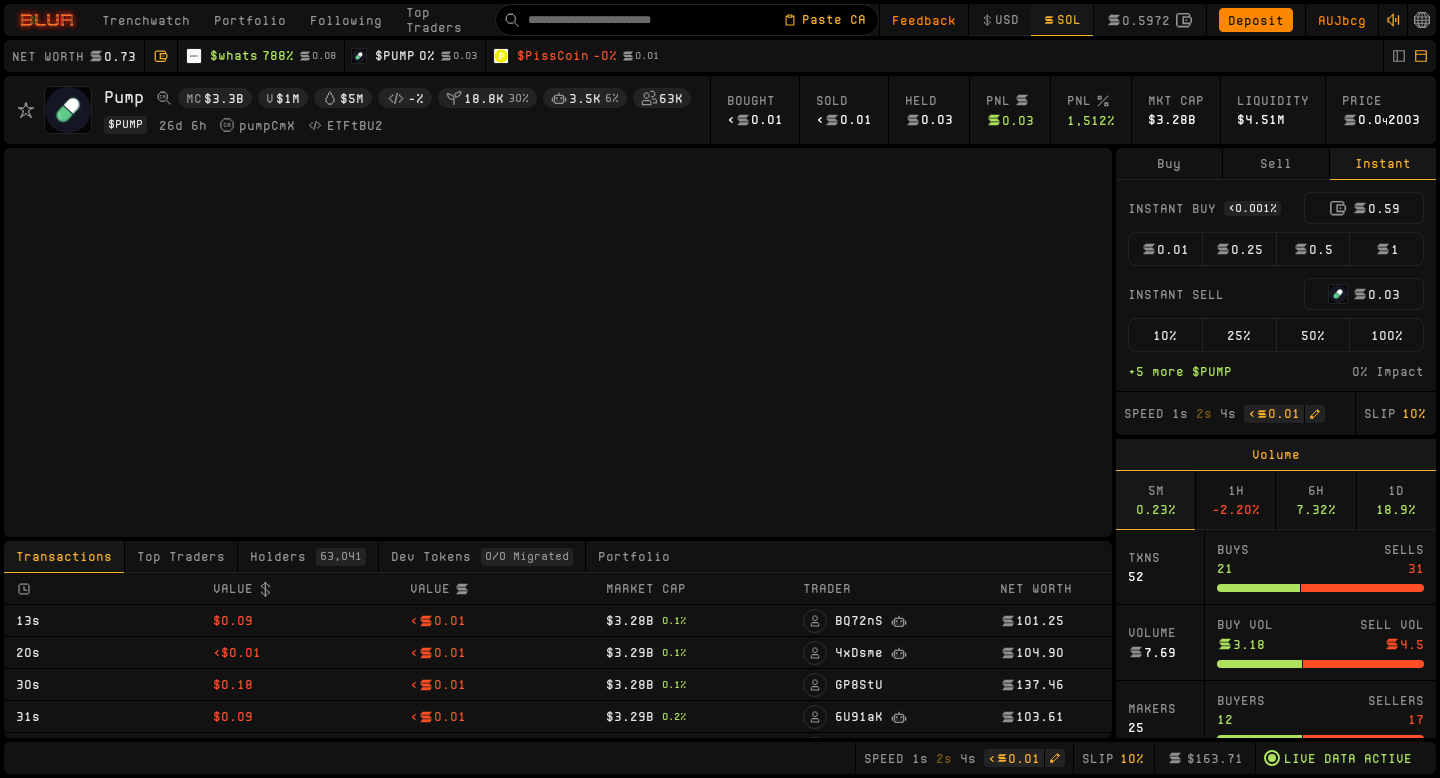 click 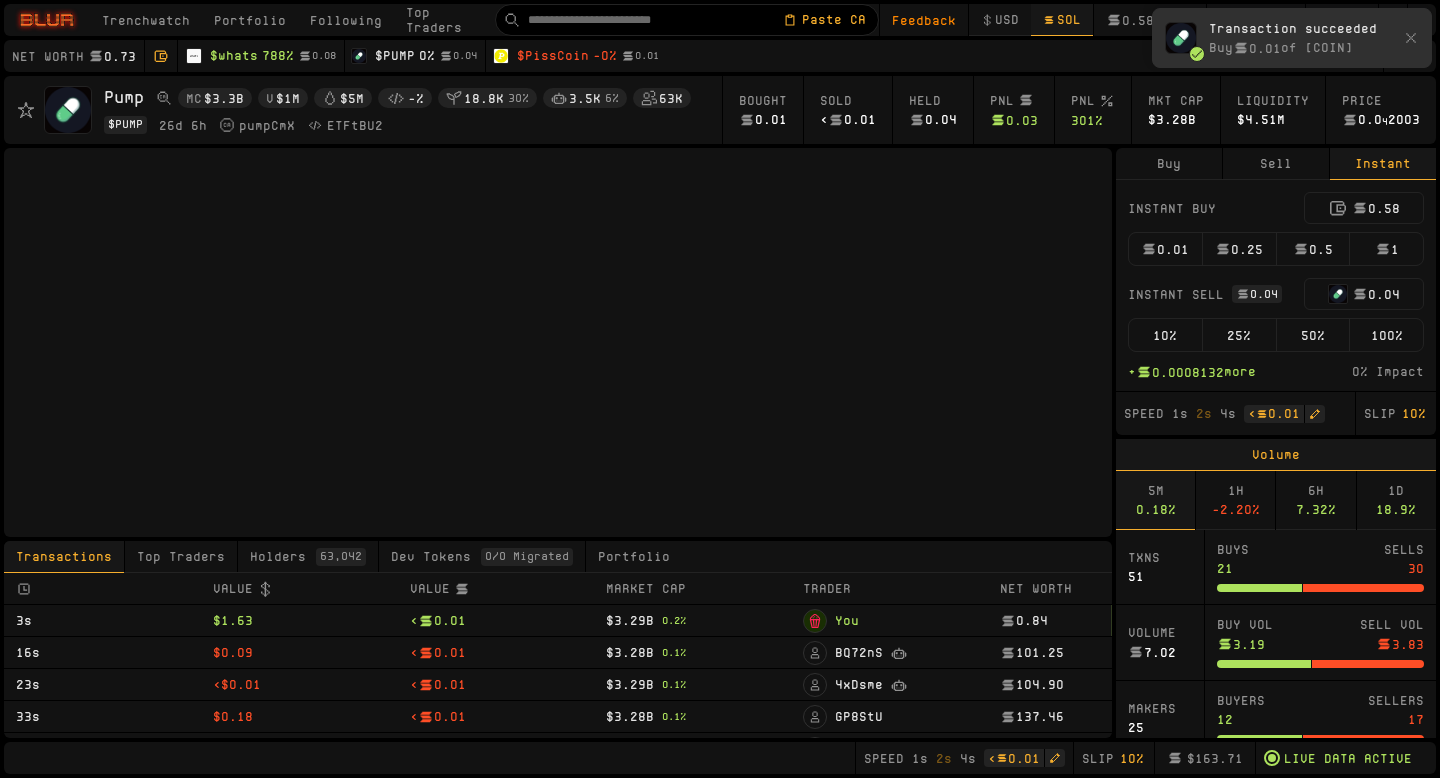 click on "100%" at bounding box center [1386, 335] 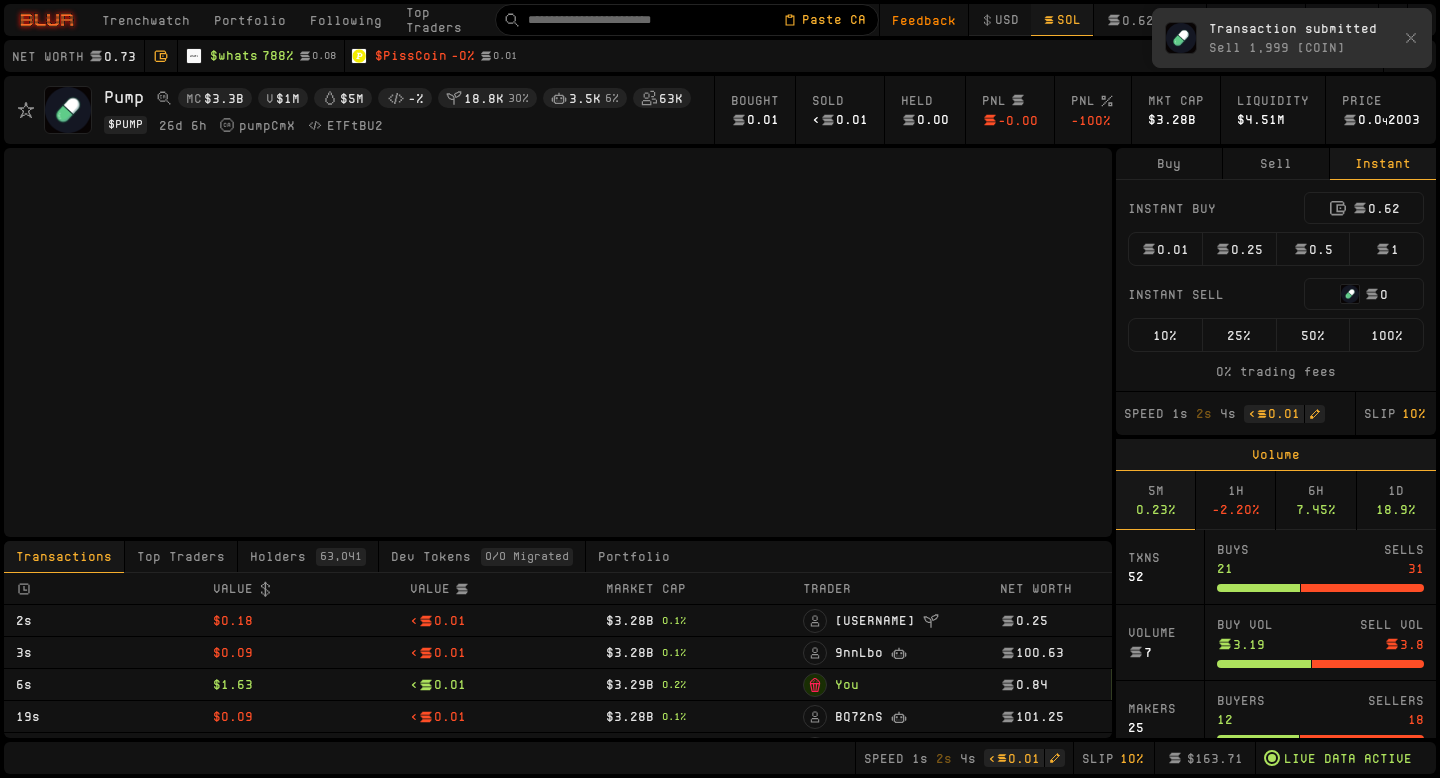 click 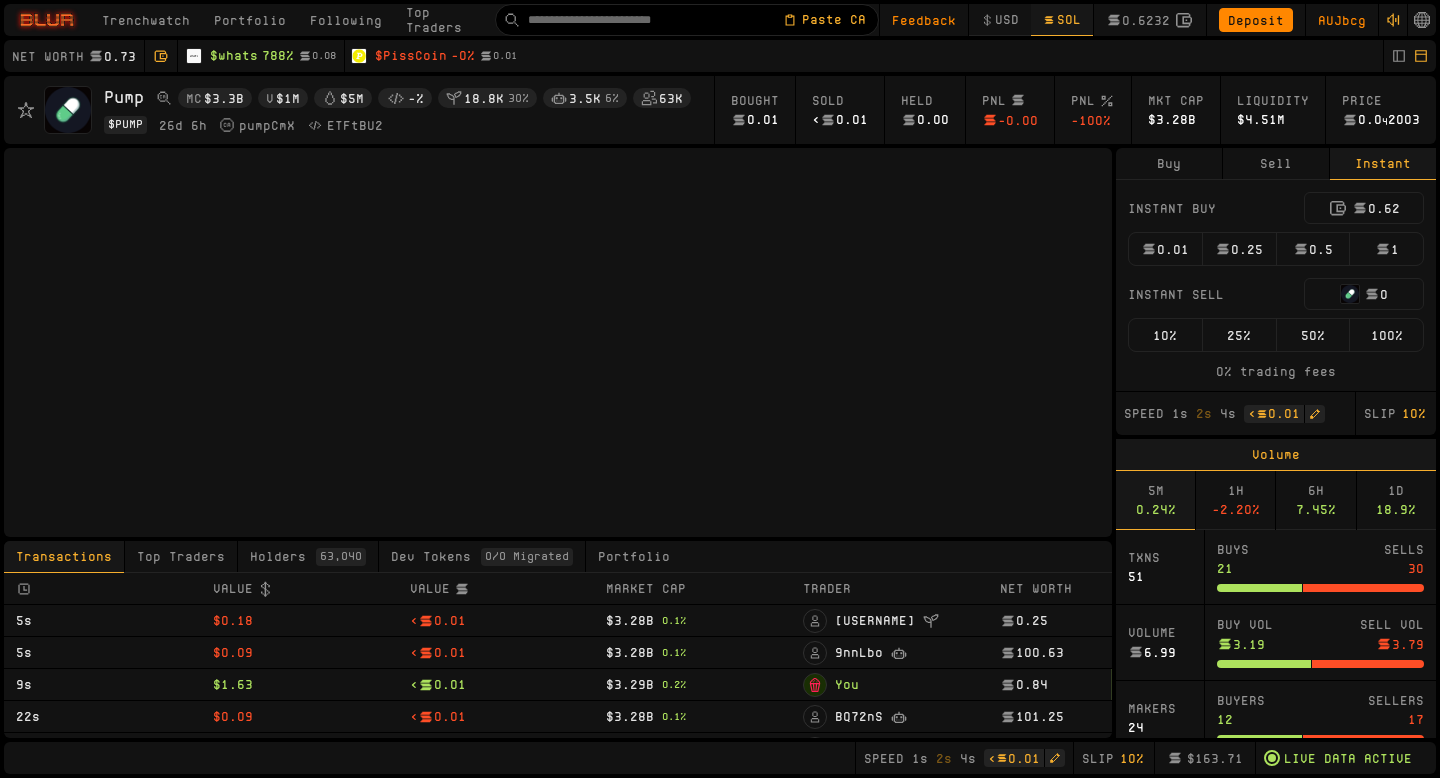 click on "788%" at bounding box center [278, 56] 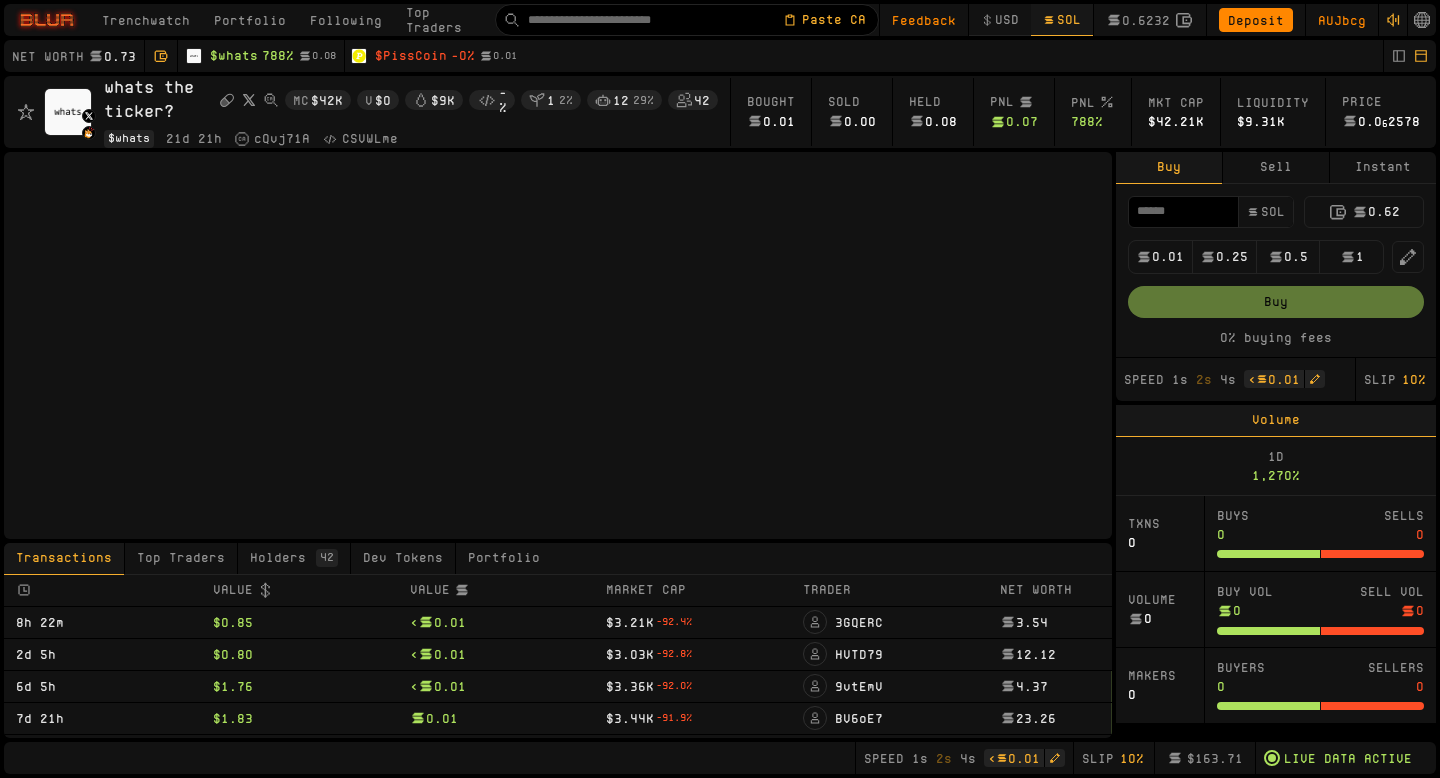 click 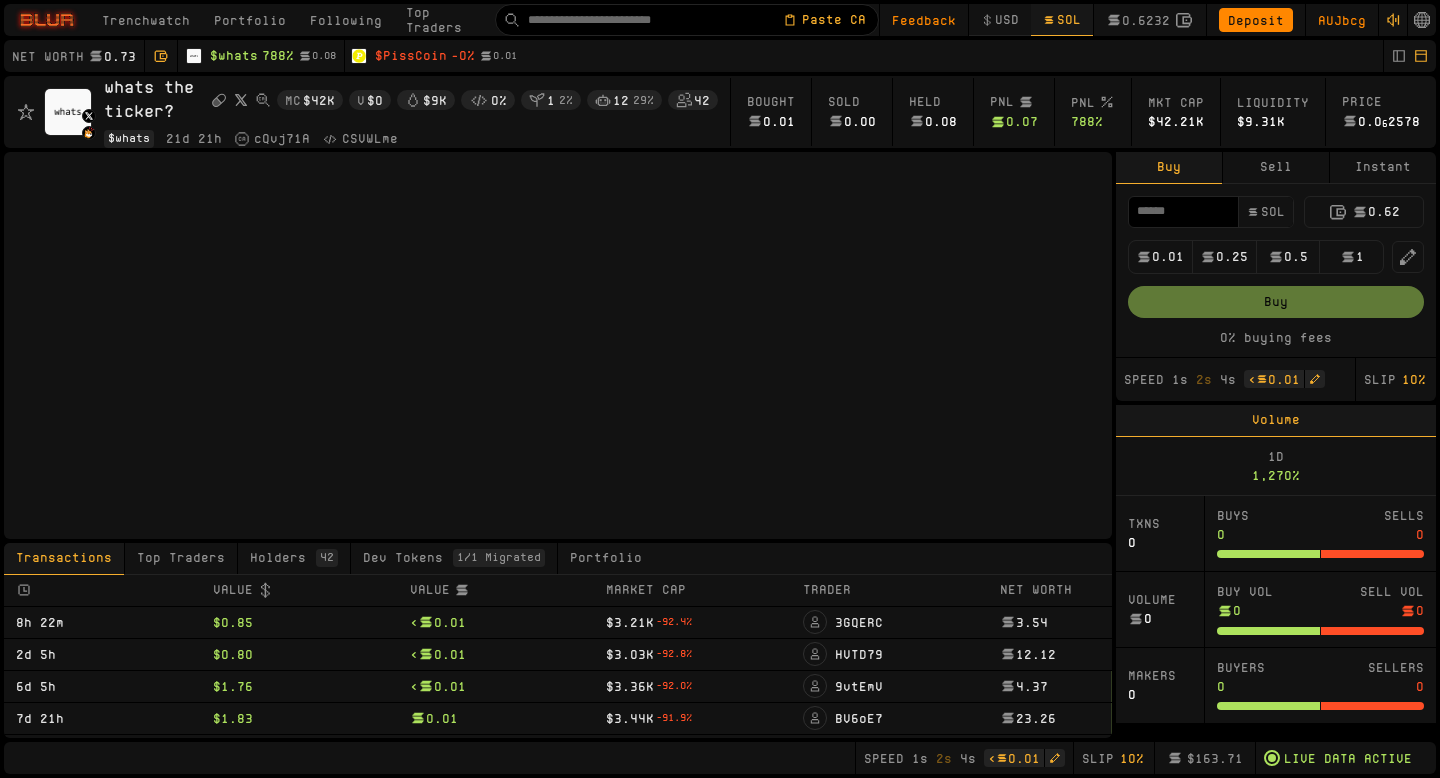 click on "Instant" at bounding box center [1383, 167] 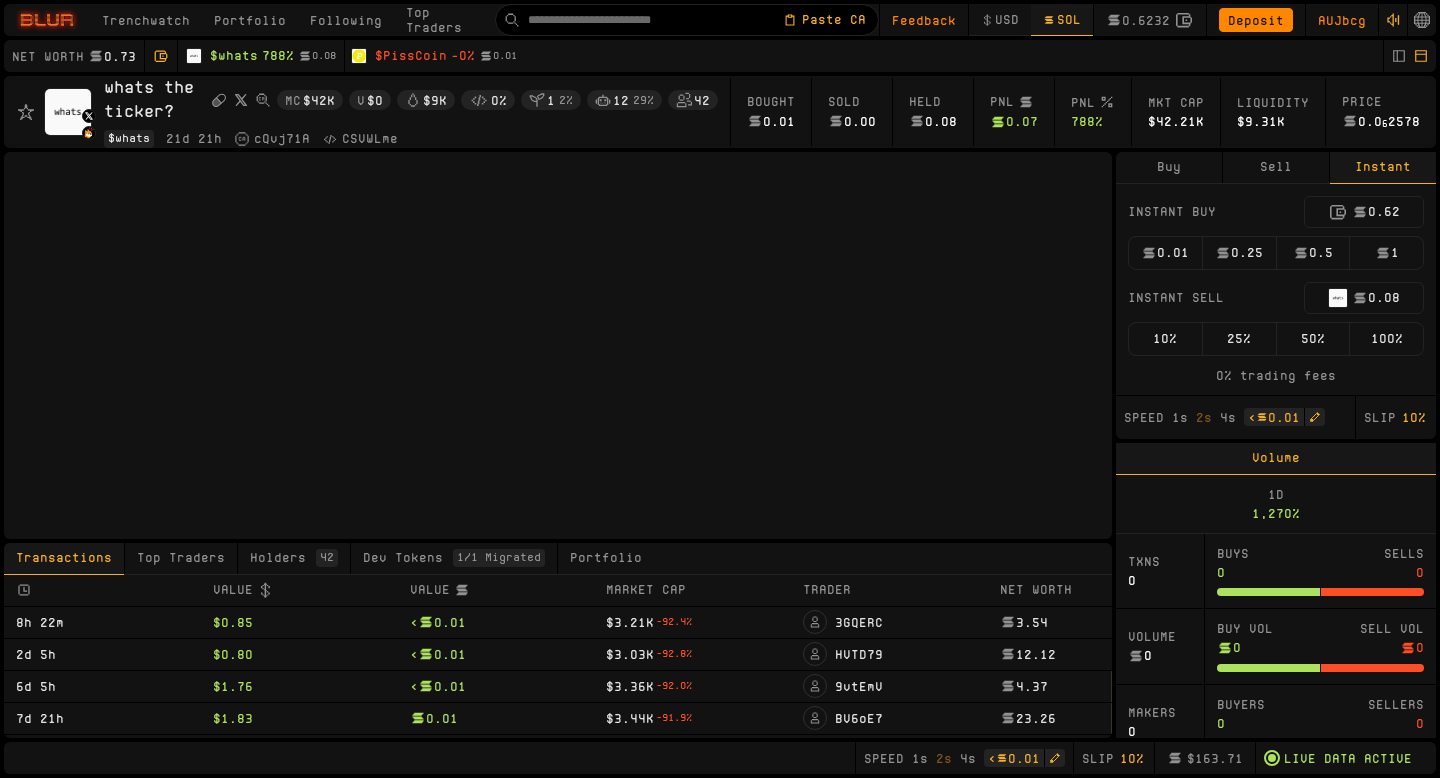 click on "Instant Sell 0.08 10% 25% 50% 100%" at bounding box center (1276, 319) 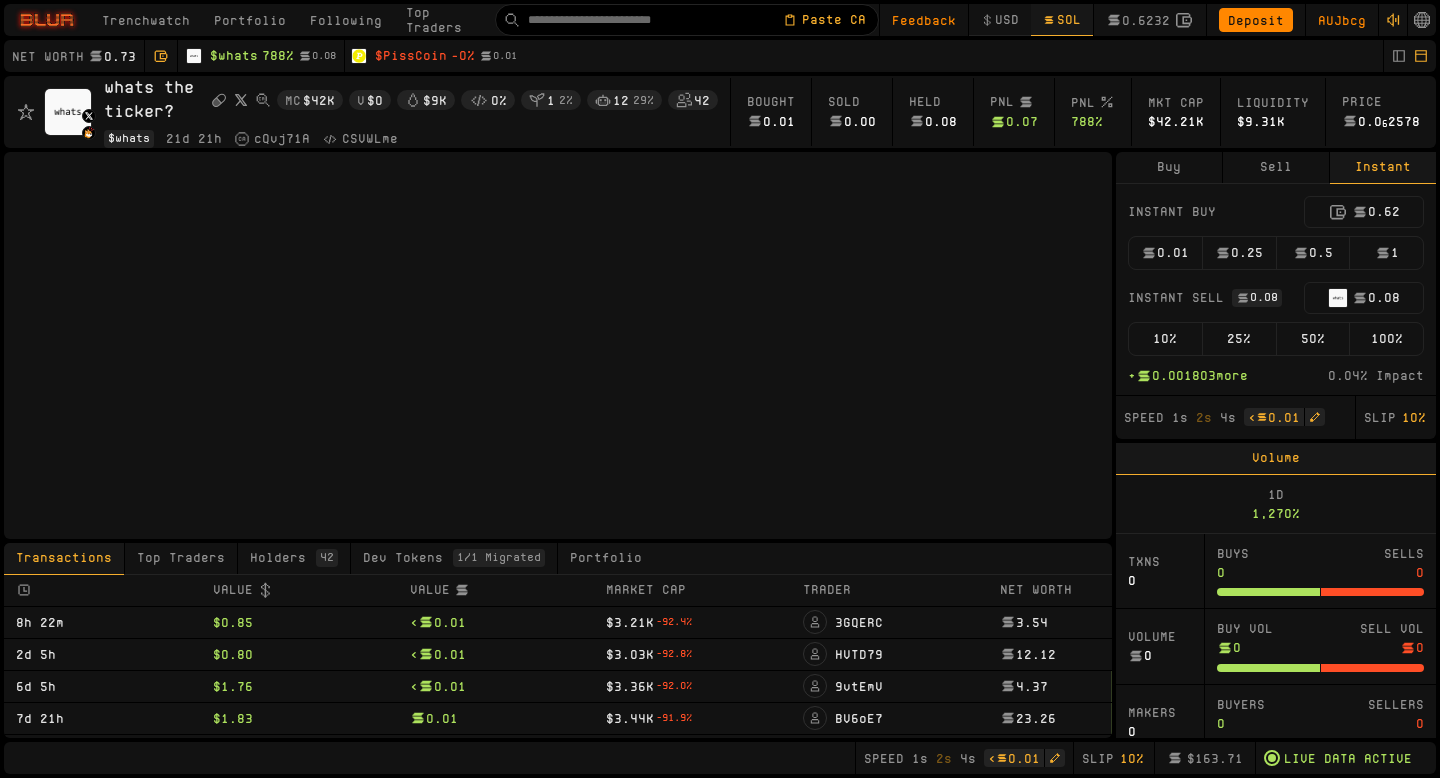 click on "100%" at bounding box center [1386, 339] 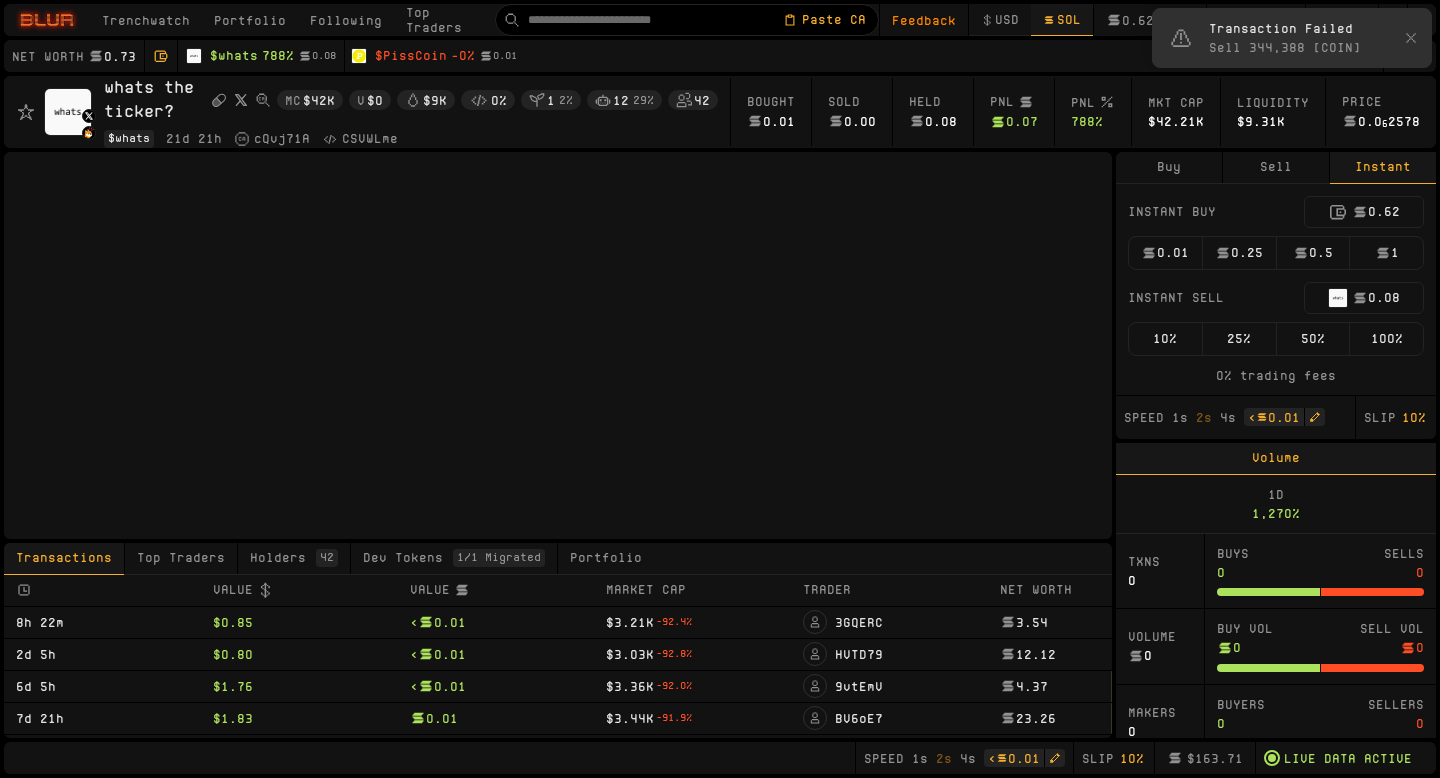 click on "Trenchwatch" at bounding box center (146, 20) 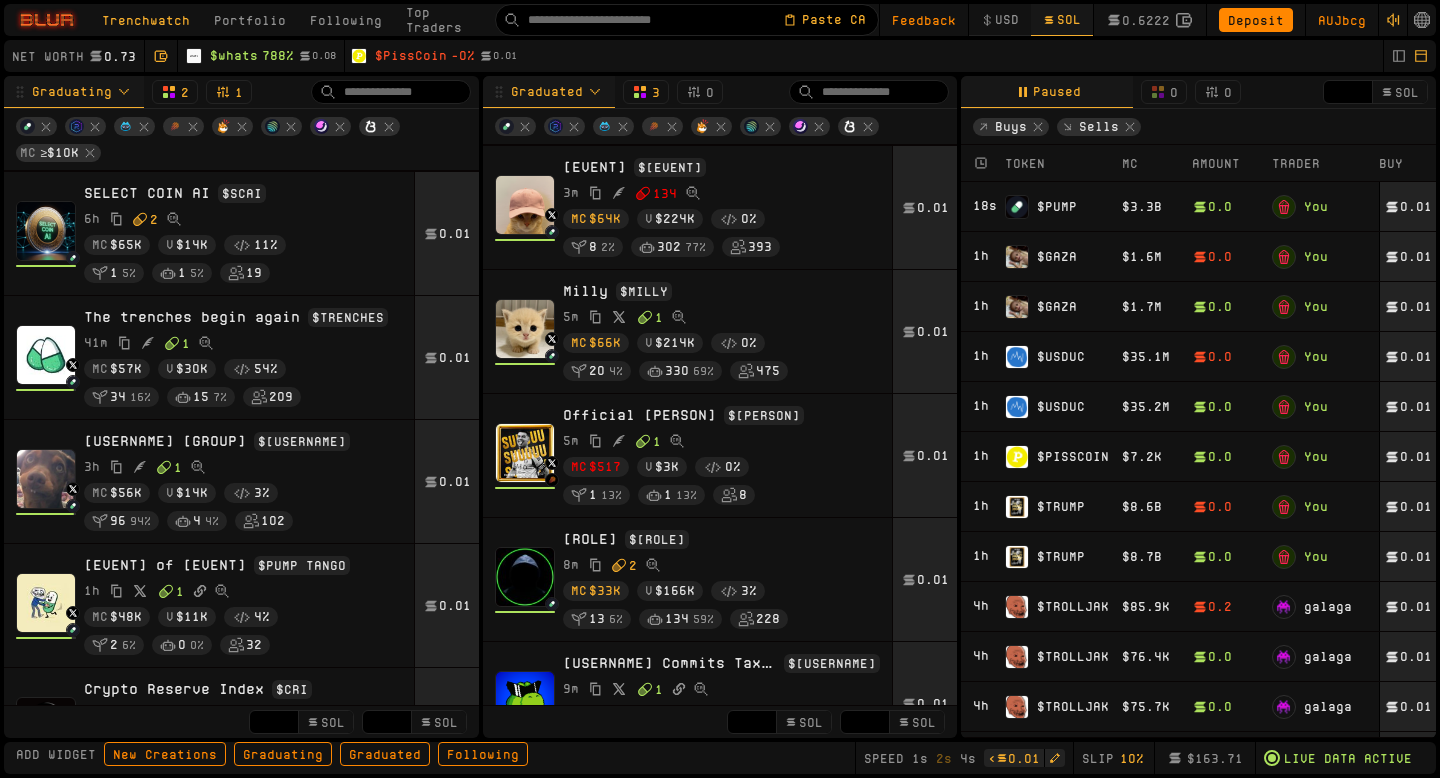 click on "$ [COIN]" at bounding box center (1061, 457) 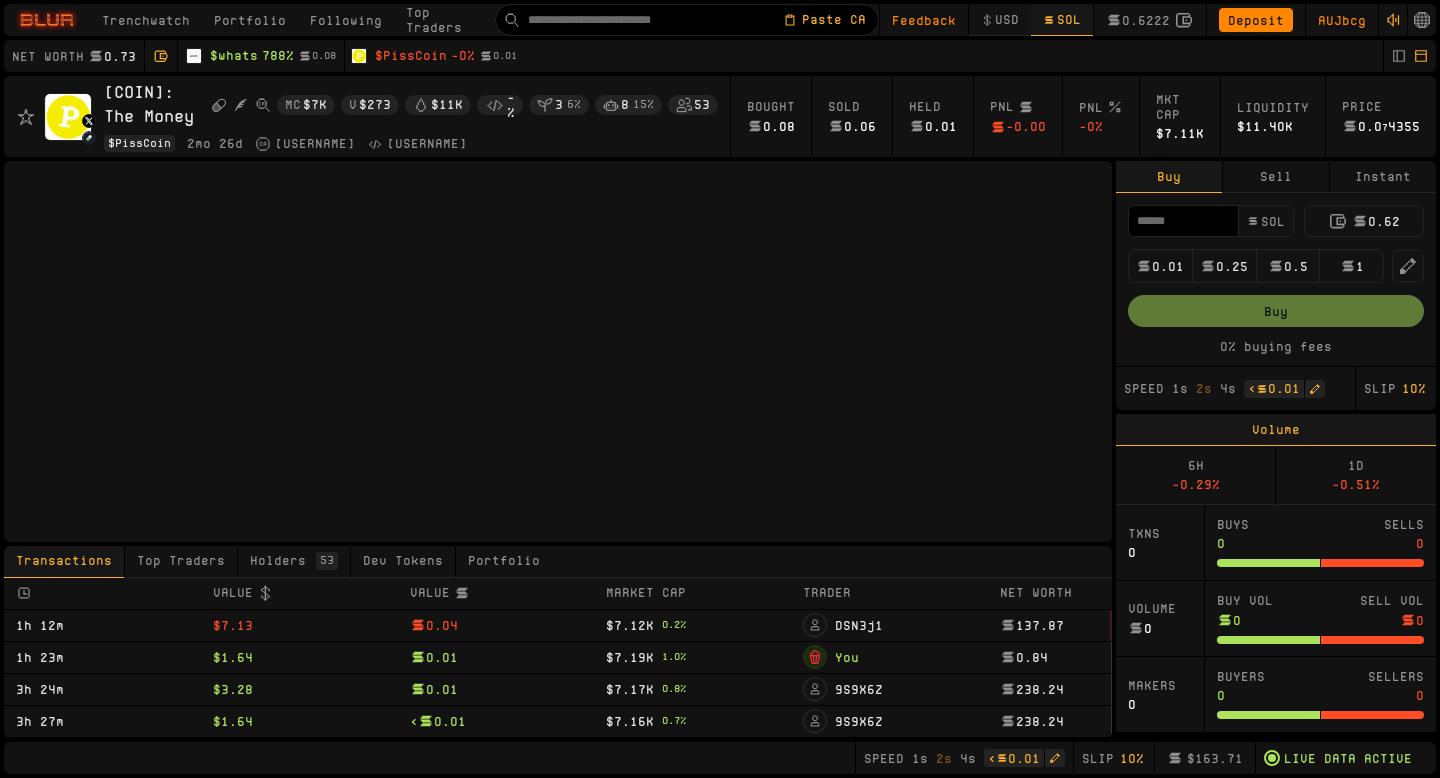 click on "Instant" at bounding box center [1383, 177] 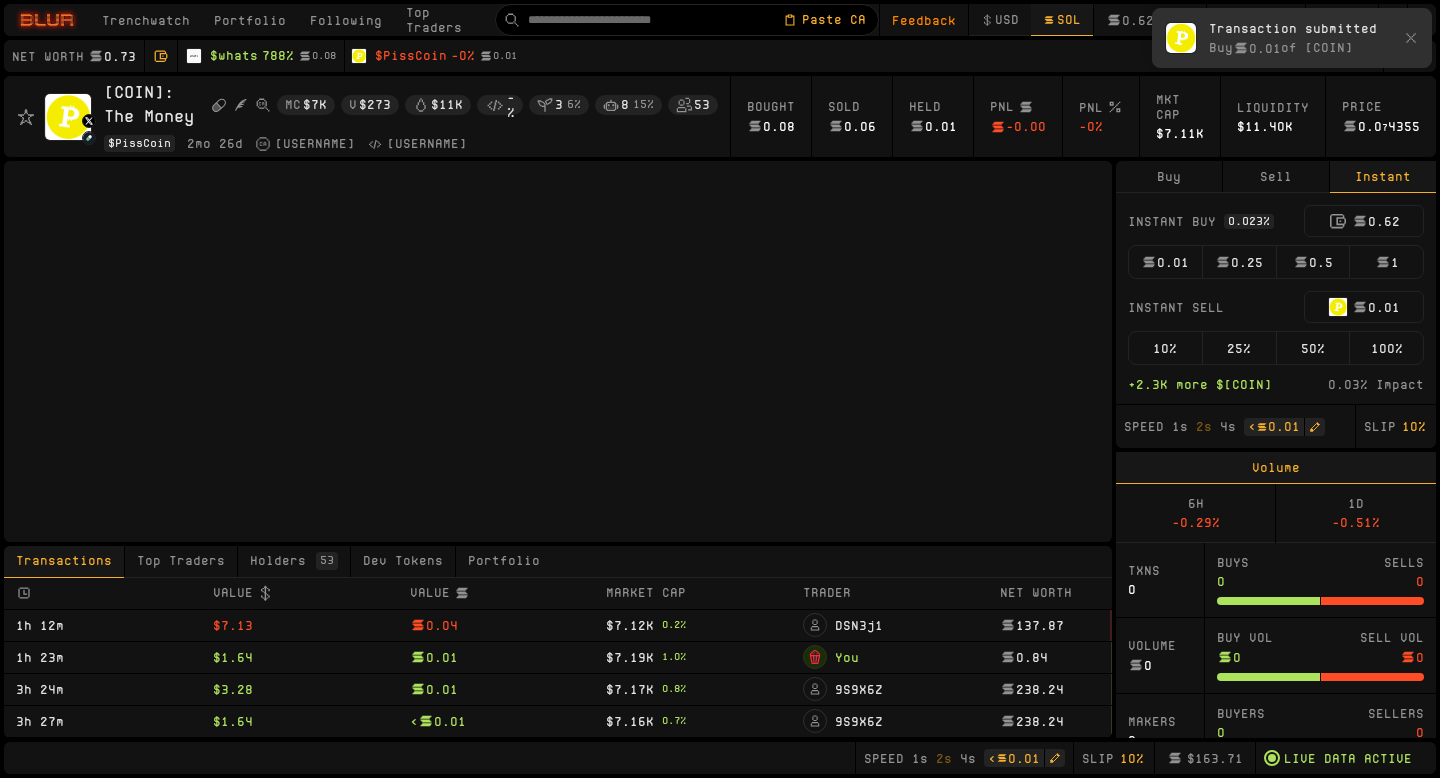 click on "0.01" at bounding box center (1165, 262) 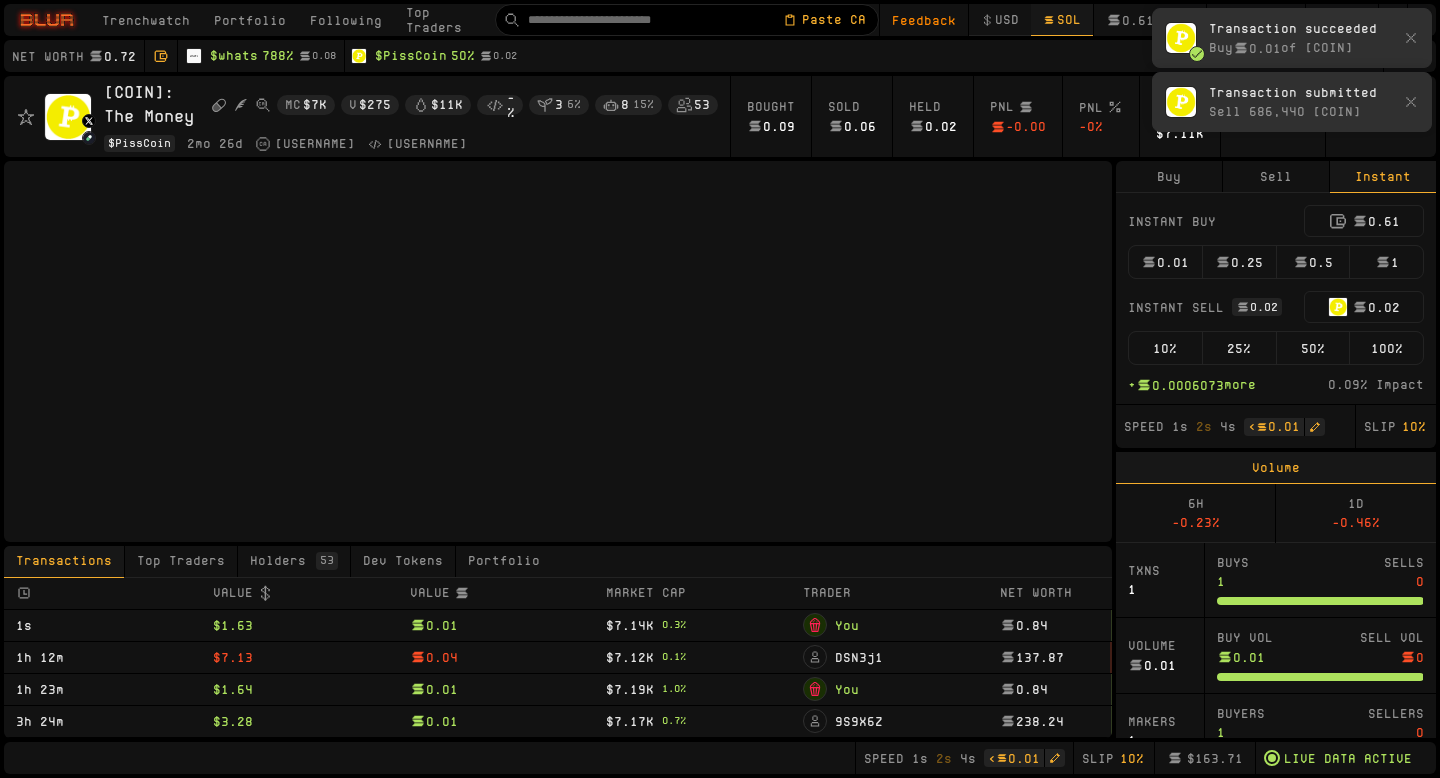 click on "100%" at bounding box center [1386, 348] 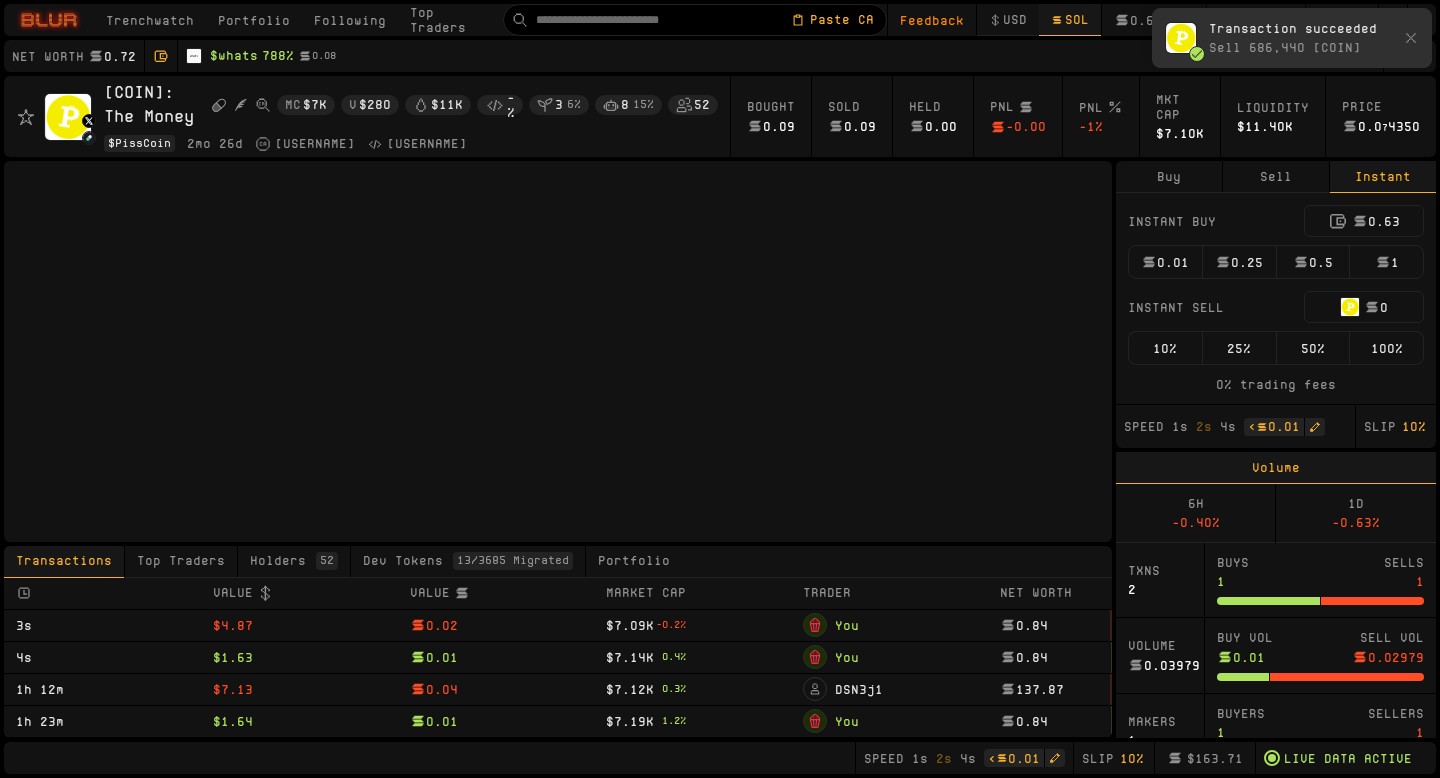 click on "Trenchwatch" at bounding box center (150, 20) 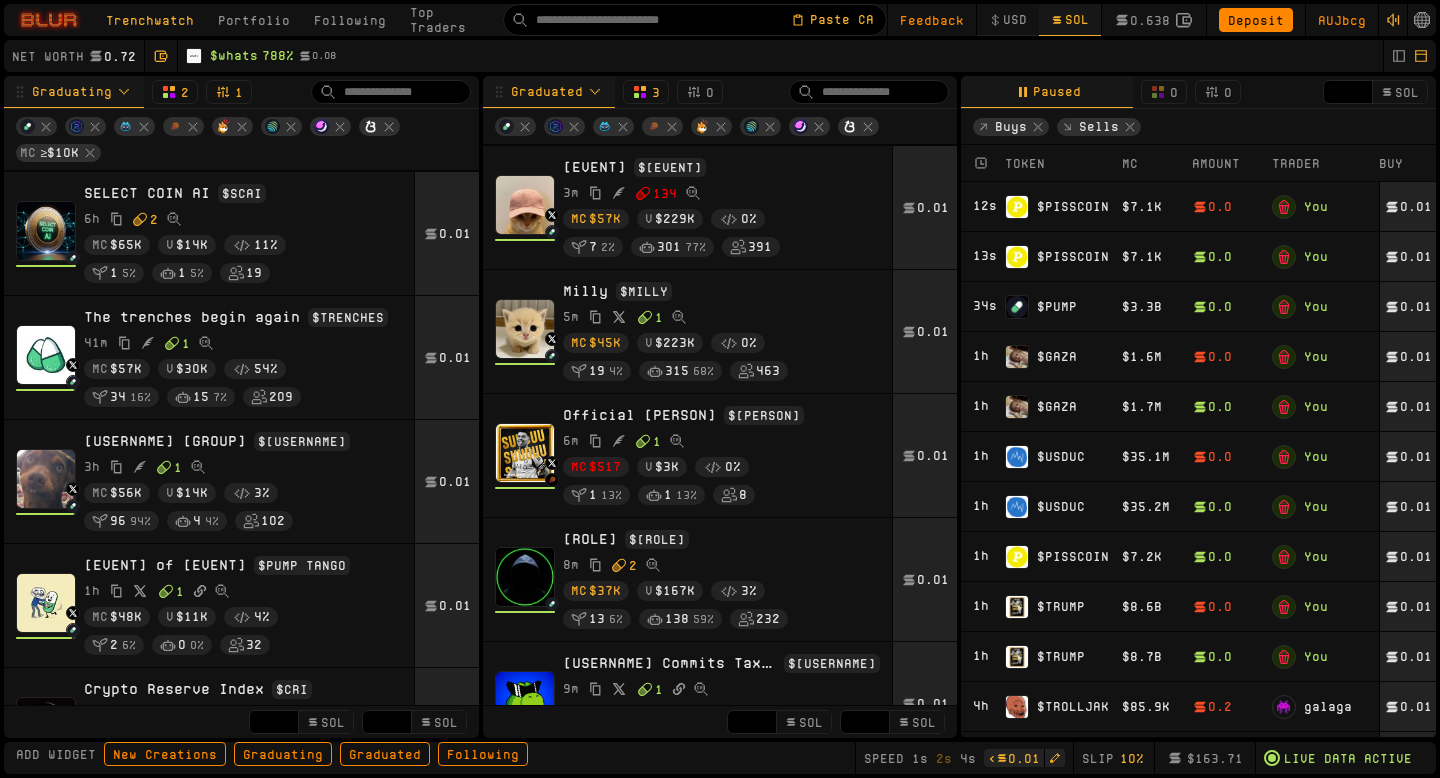 click on "$ [PERSON]" at bounding box center [1077, 656] 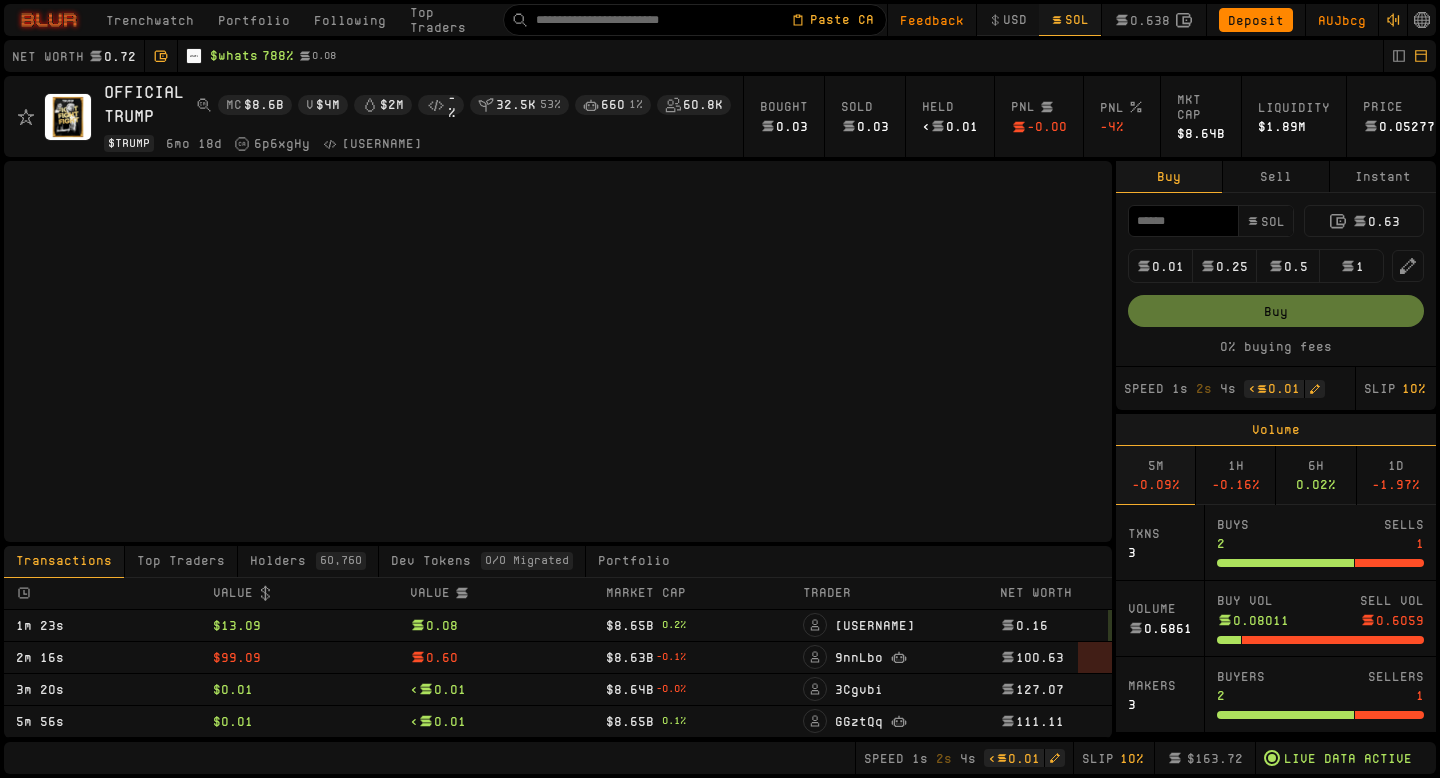 click on "Instant" at bounding box center [1383, 177] 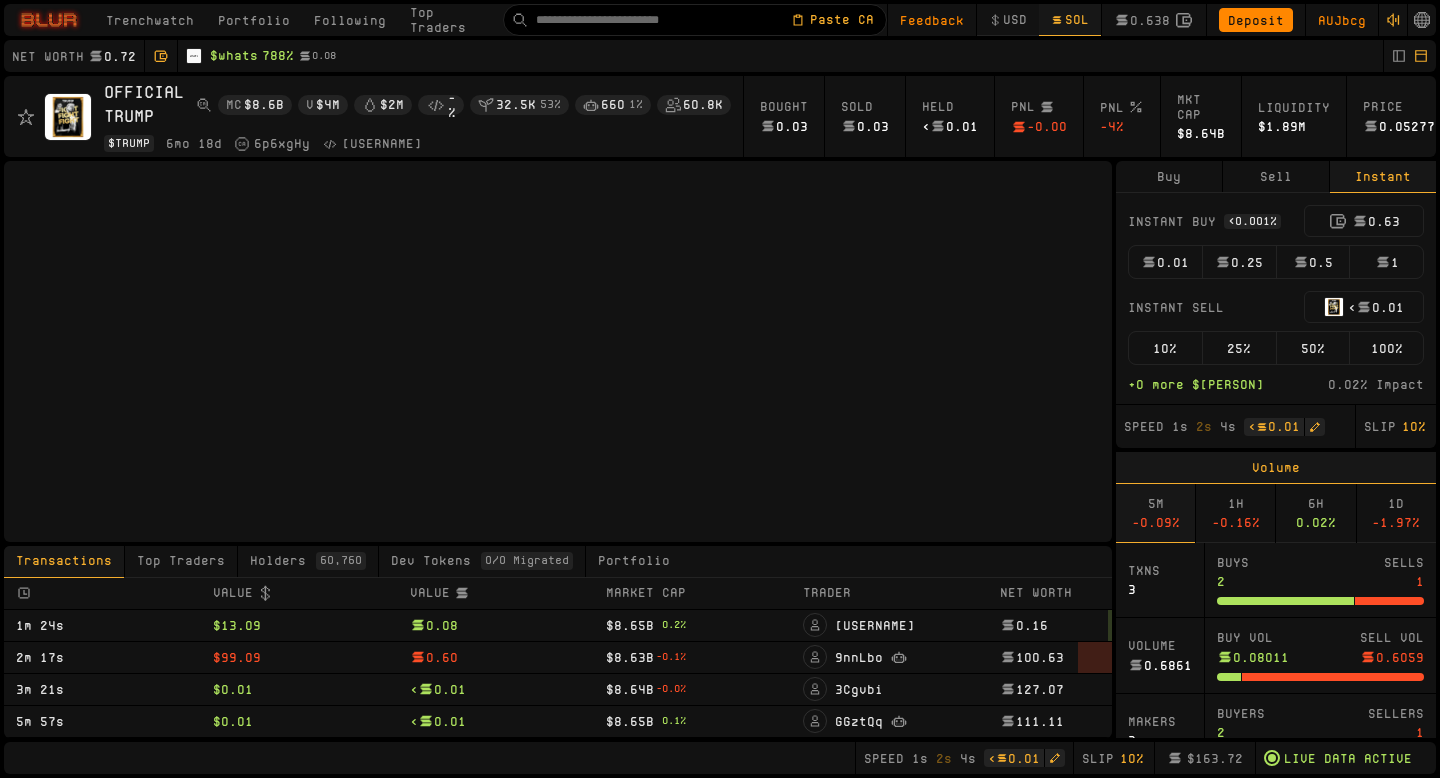 click on "0.01" at bounding box center [1165, 262] 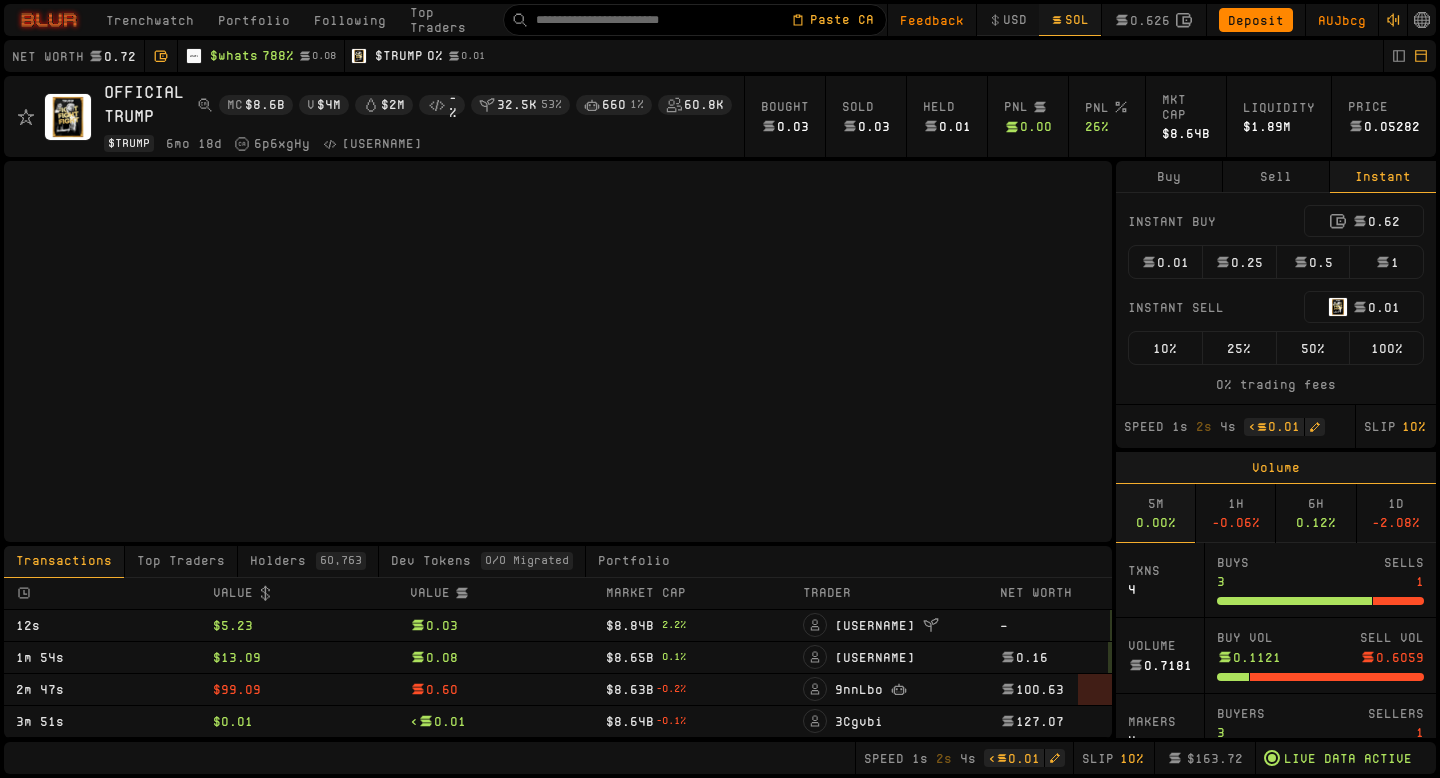 type 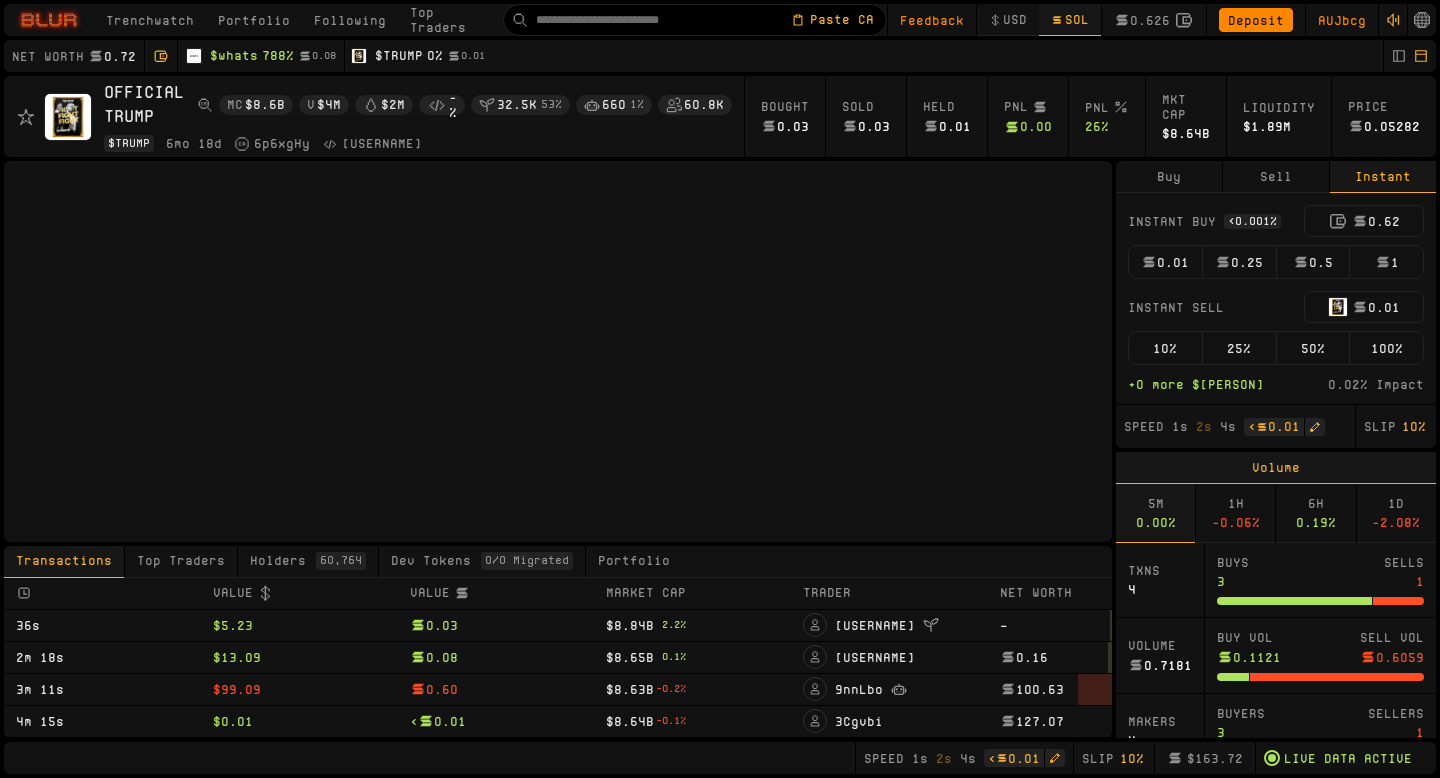 click on "0.01" at bounding box center (1165, 262) 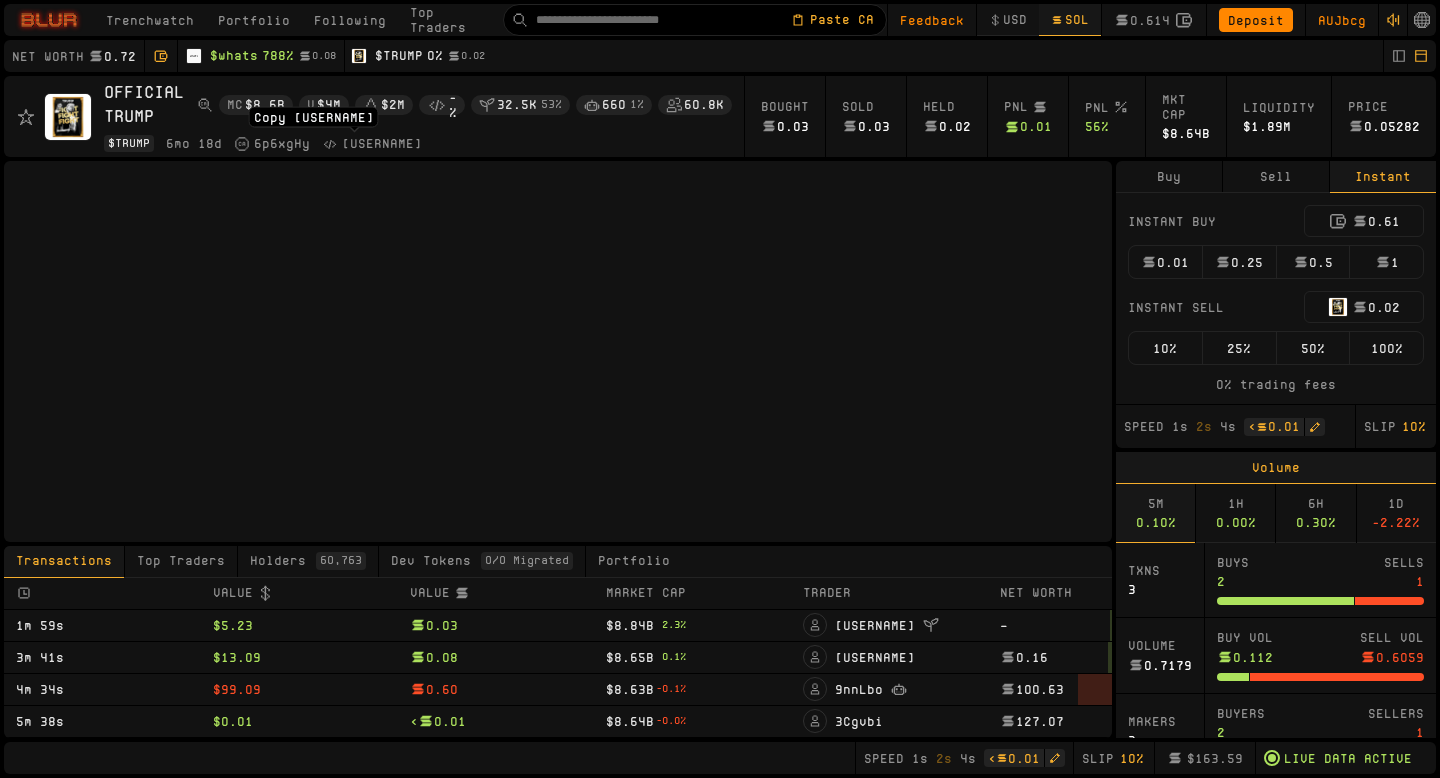 click on "[USERNAME]" at bounding box center [372, 144] 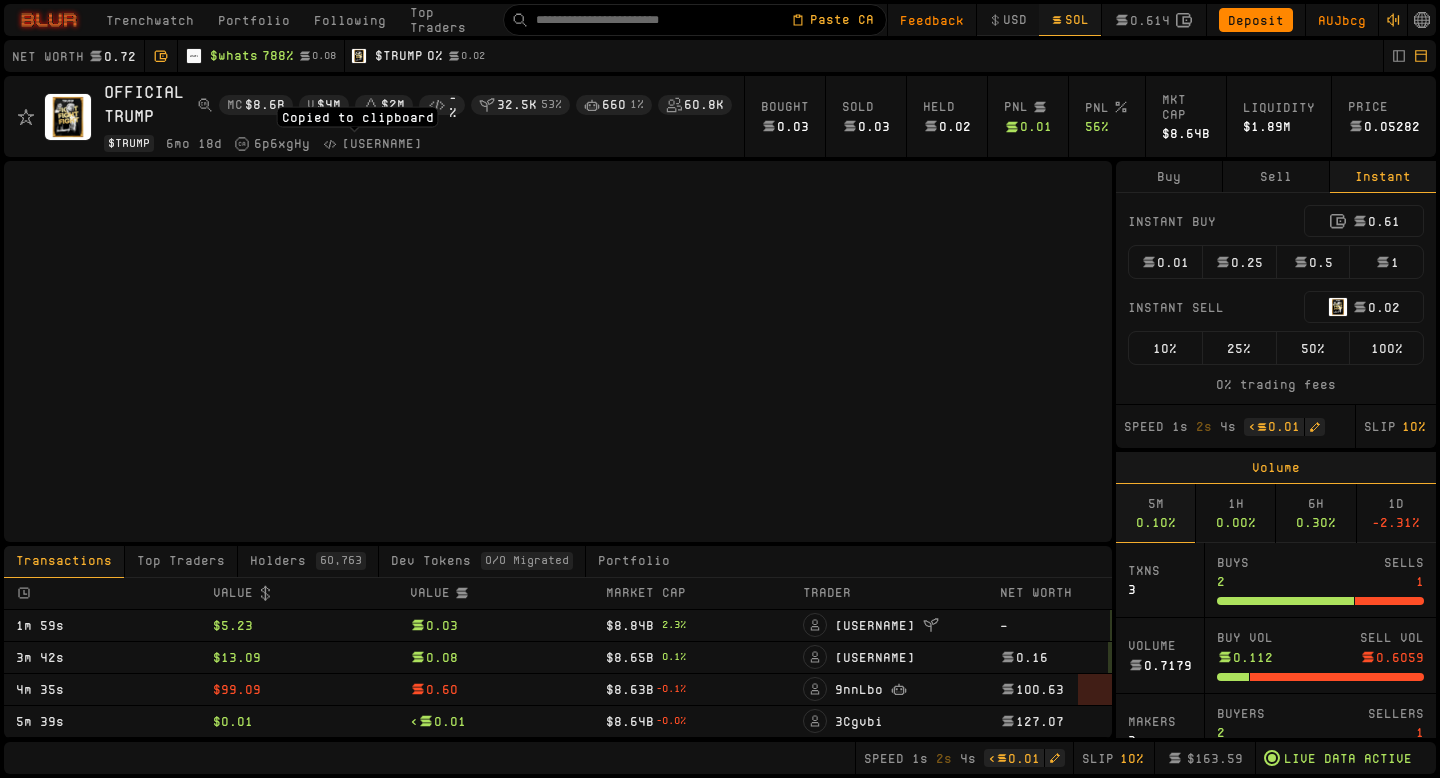 type 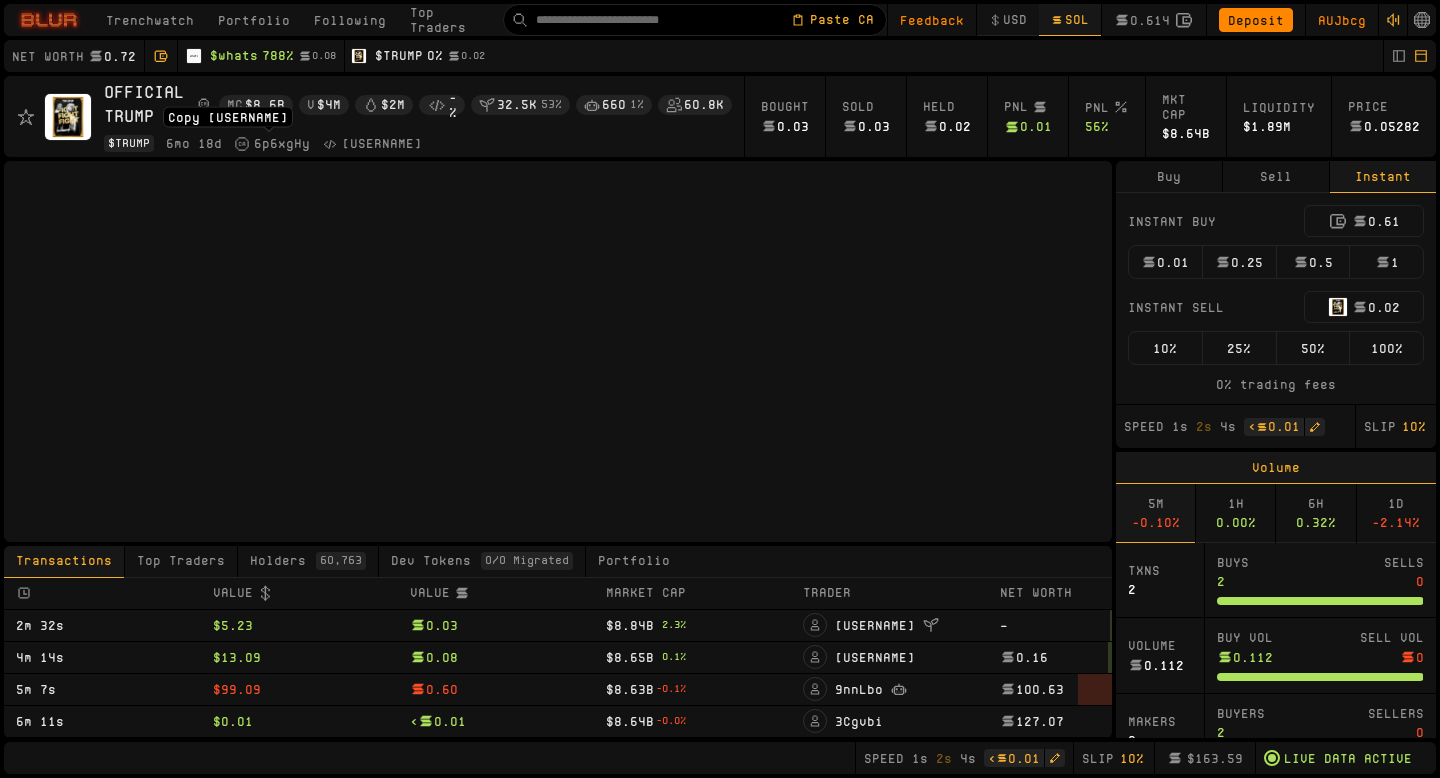 click on "6p6xgHy" at bounding box center (272, 144) 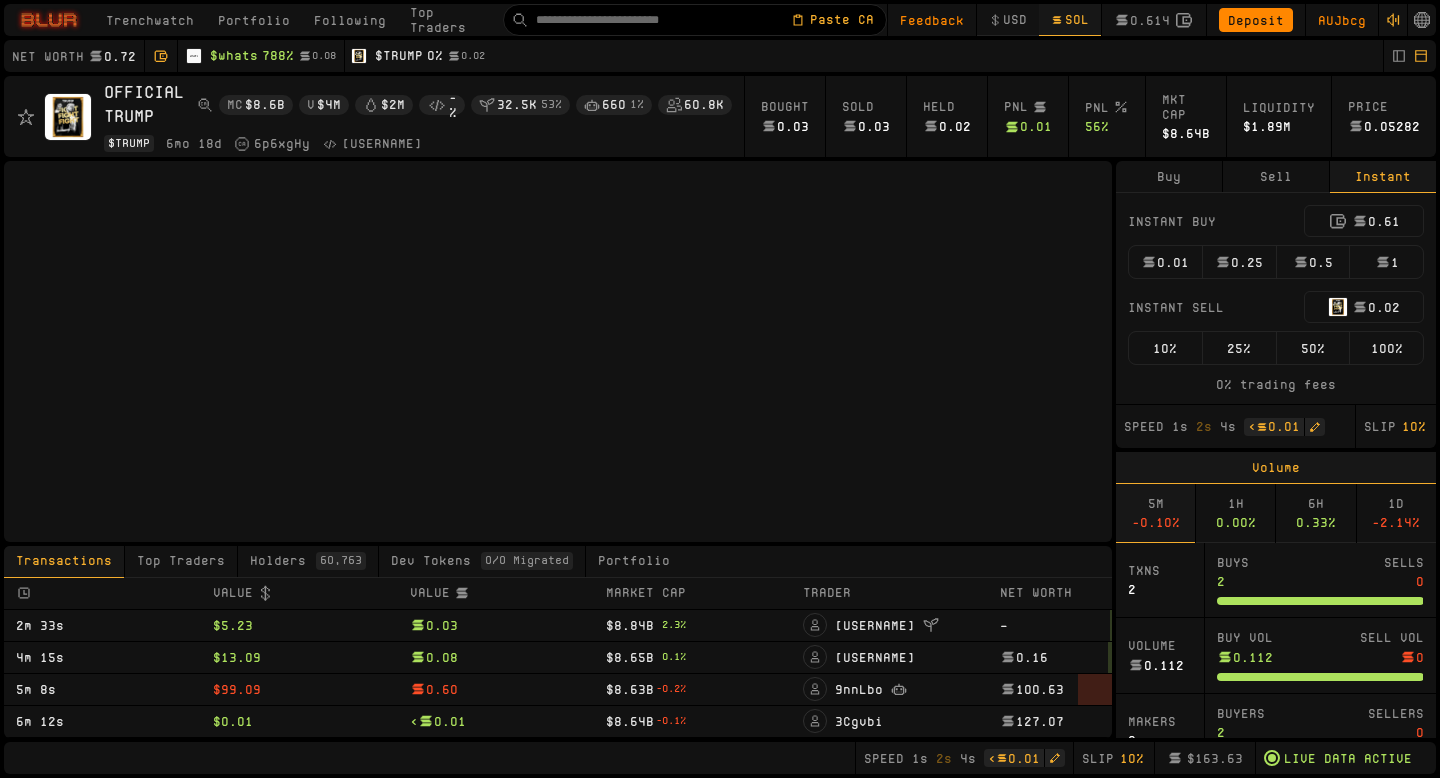 type 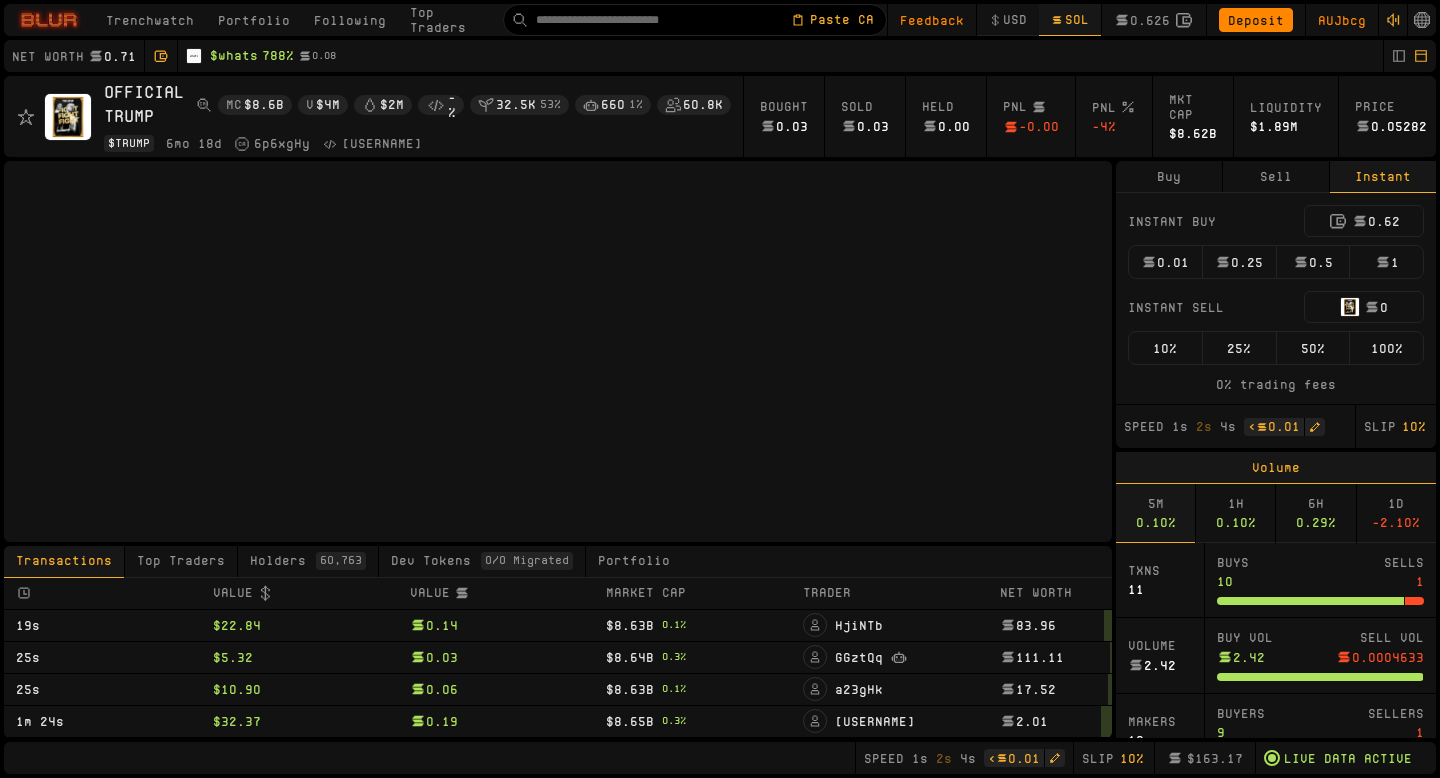 click on "Trenchwatch" at bounding box center (150, 20) 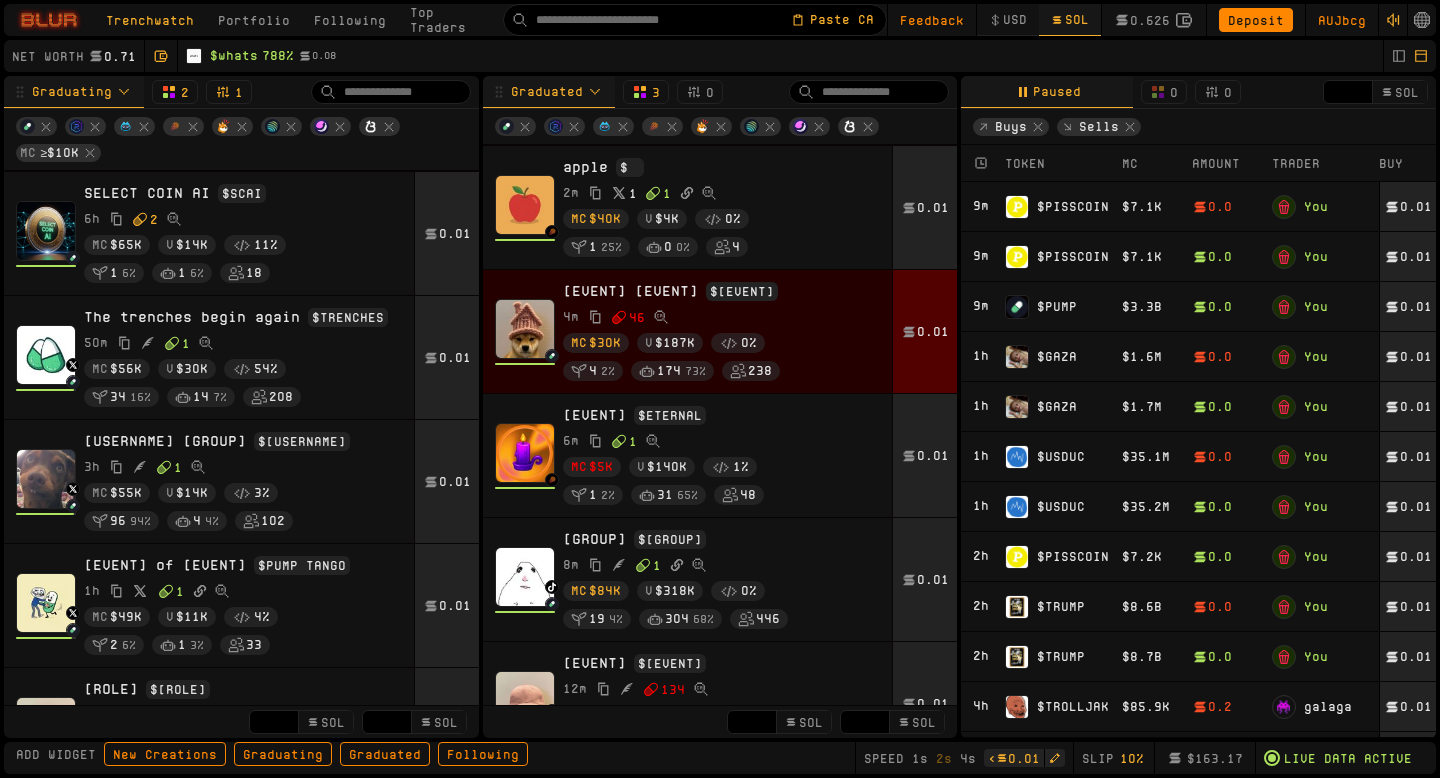 click on "$ [COIN]" at bounding box center [1077, 356] 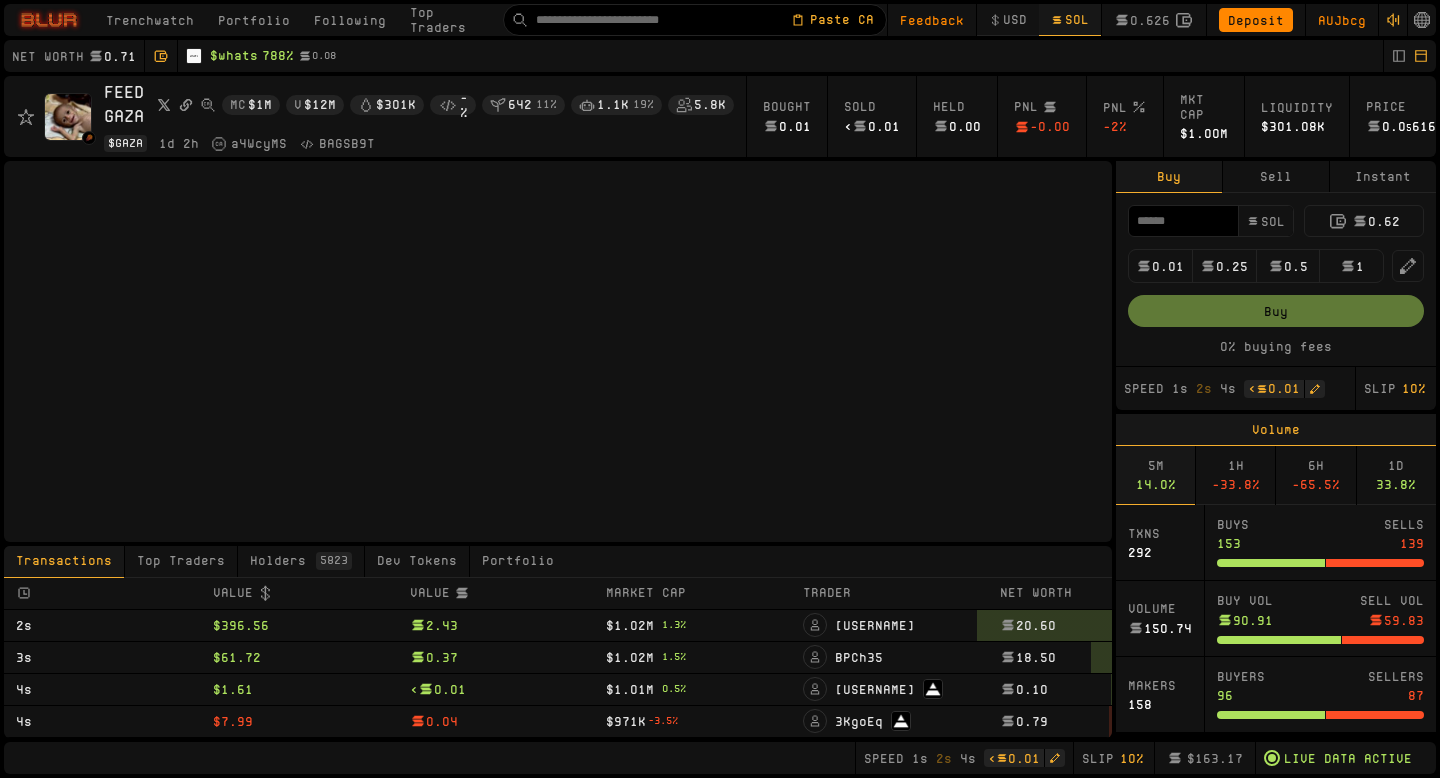 click on "Instant" at bounding box center (1383, 177) 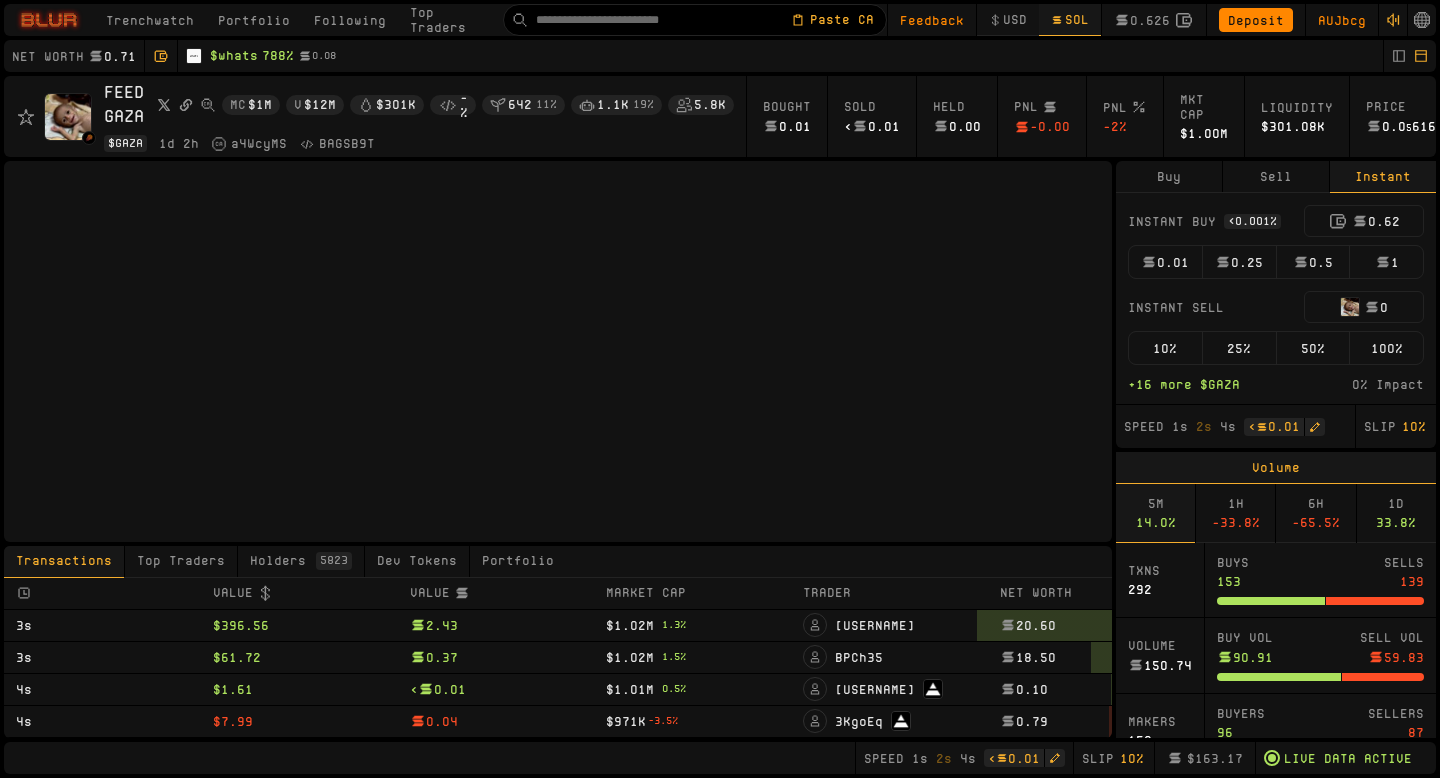 click 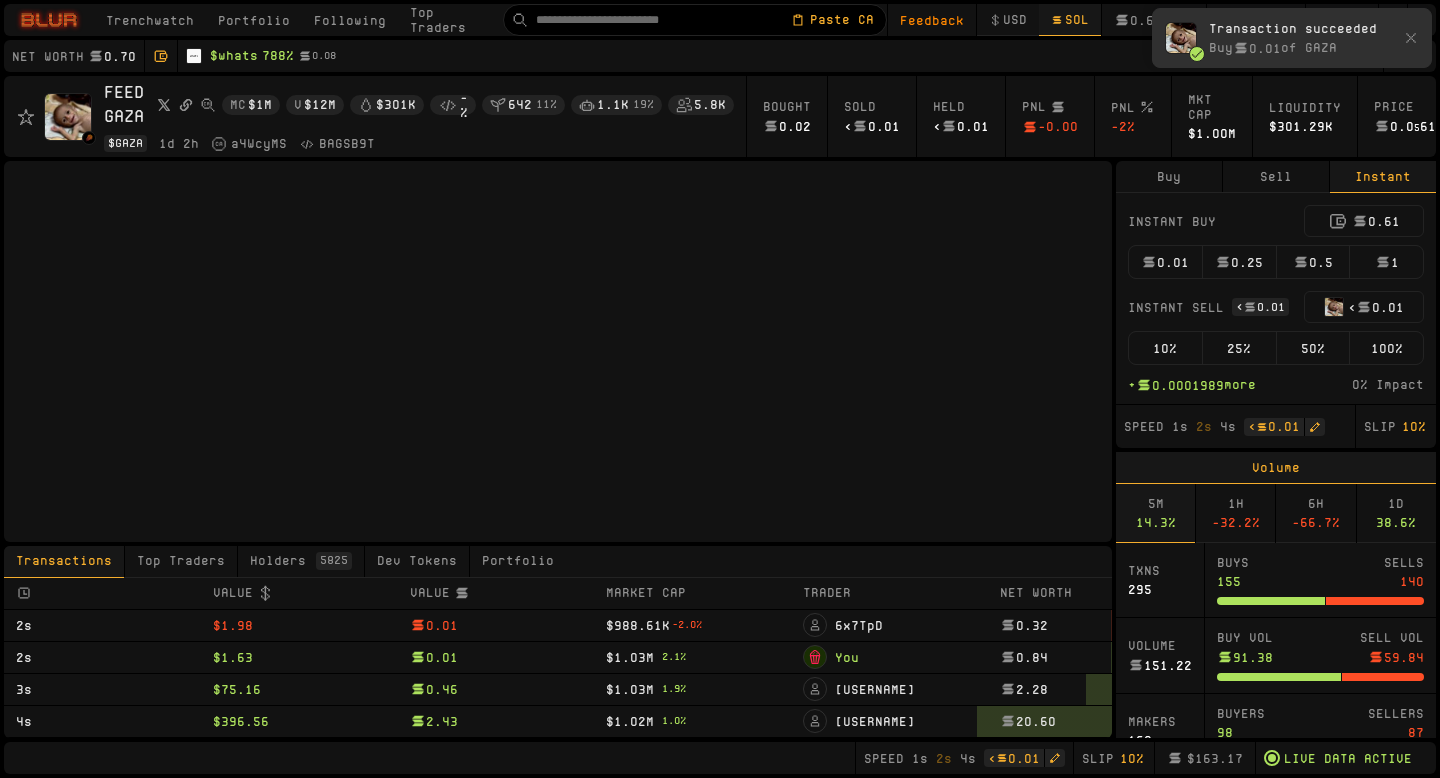 click on "100%" at bounding box center [1386, 348] 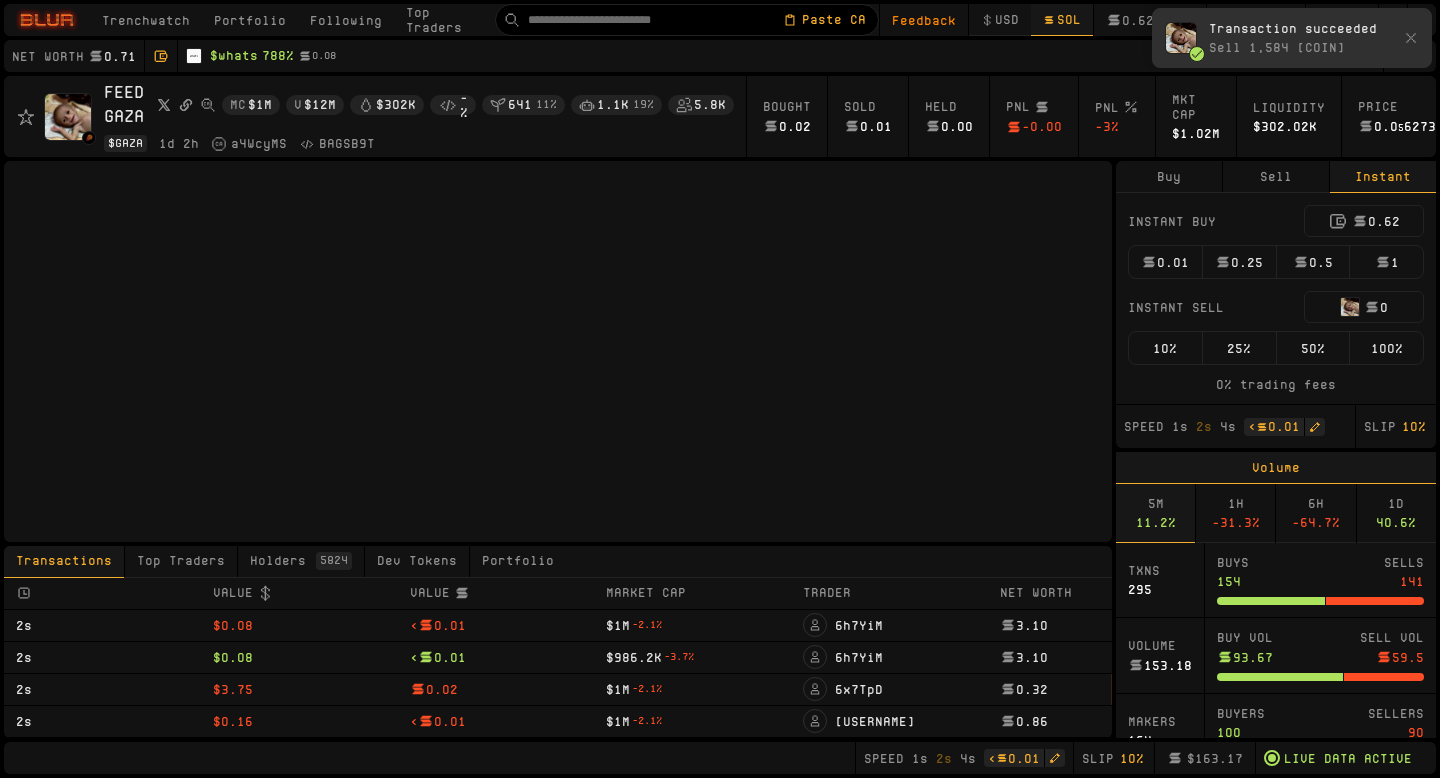 click at bounding box center (194, 56) 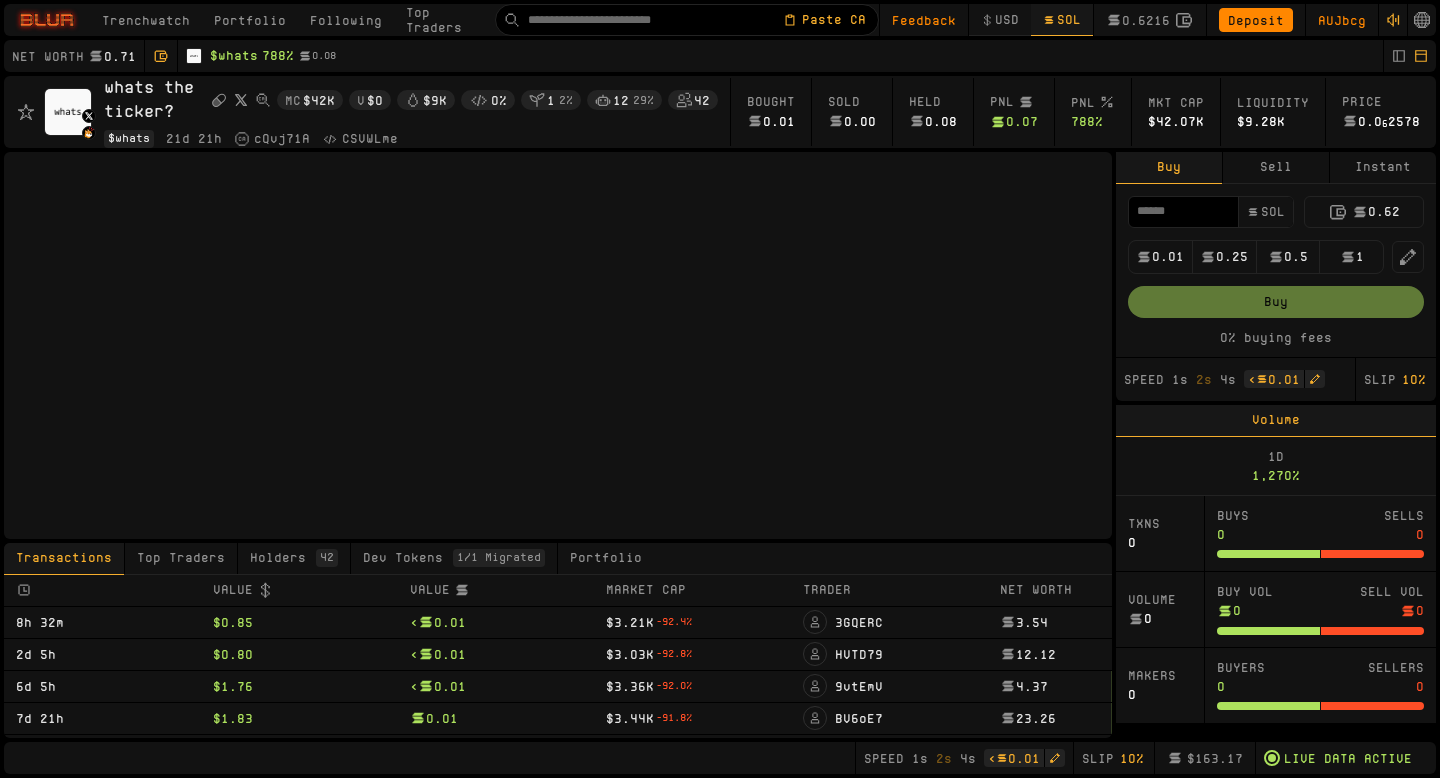 click on "Instant" at bounding box center (1383, 167) 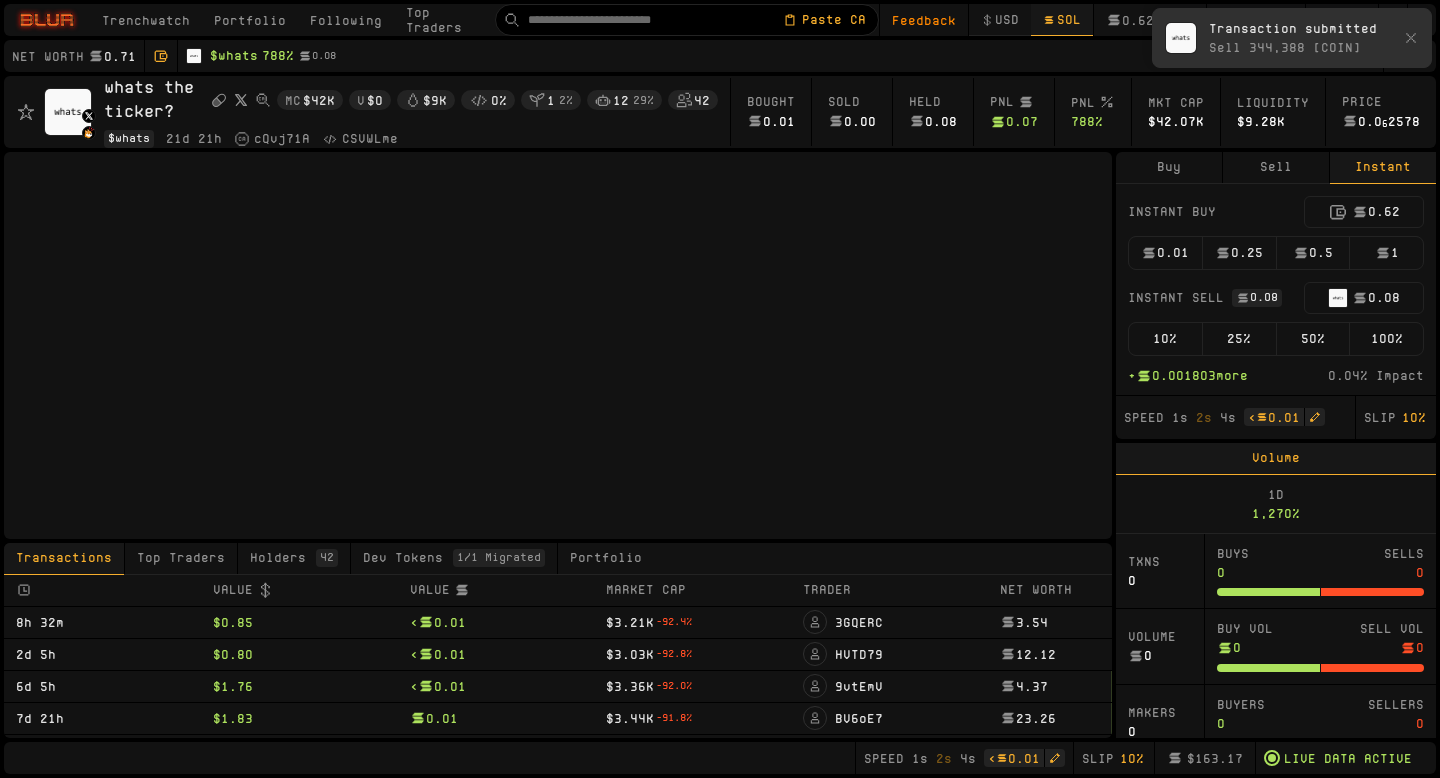 click on "100%" at bounding box center [1386, 339] 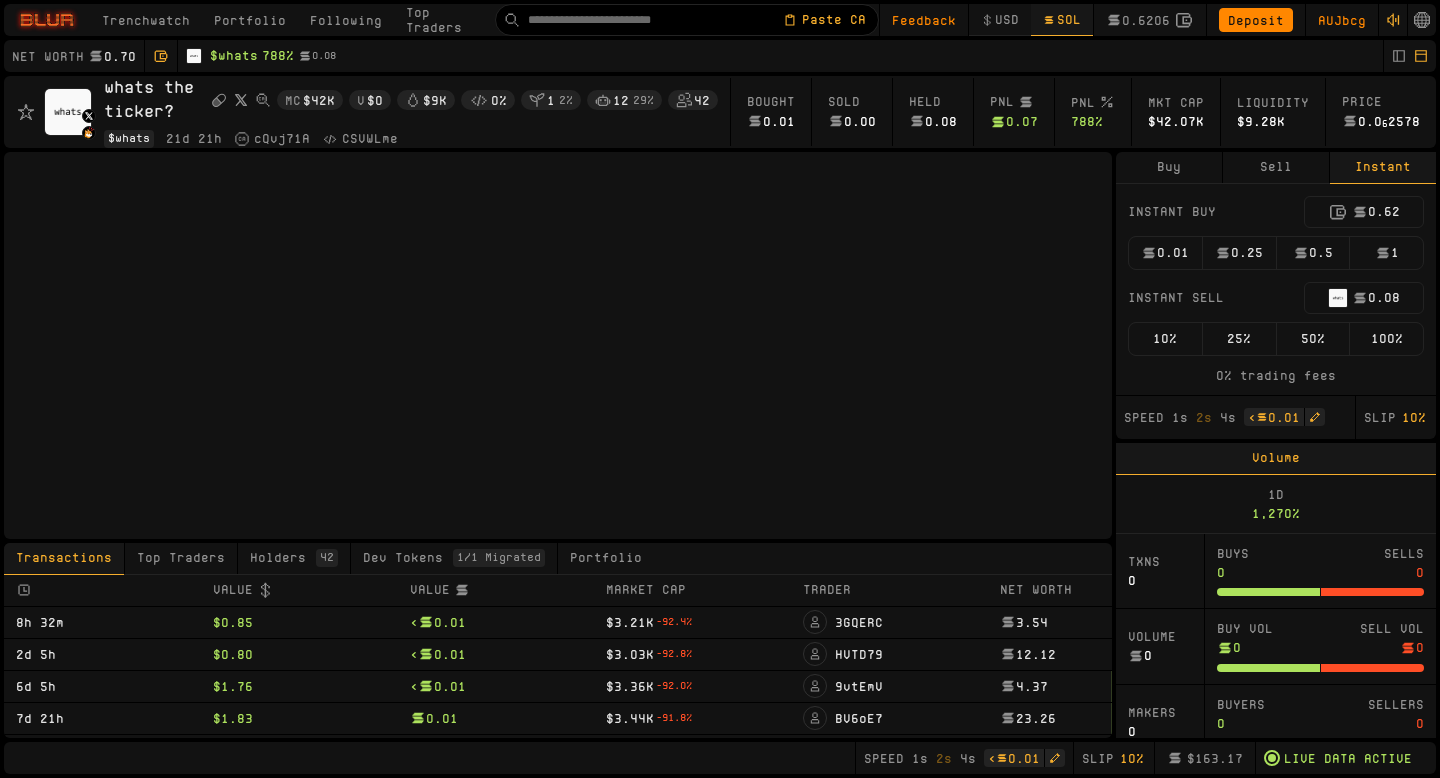 type 